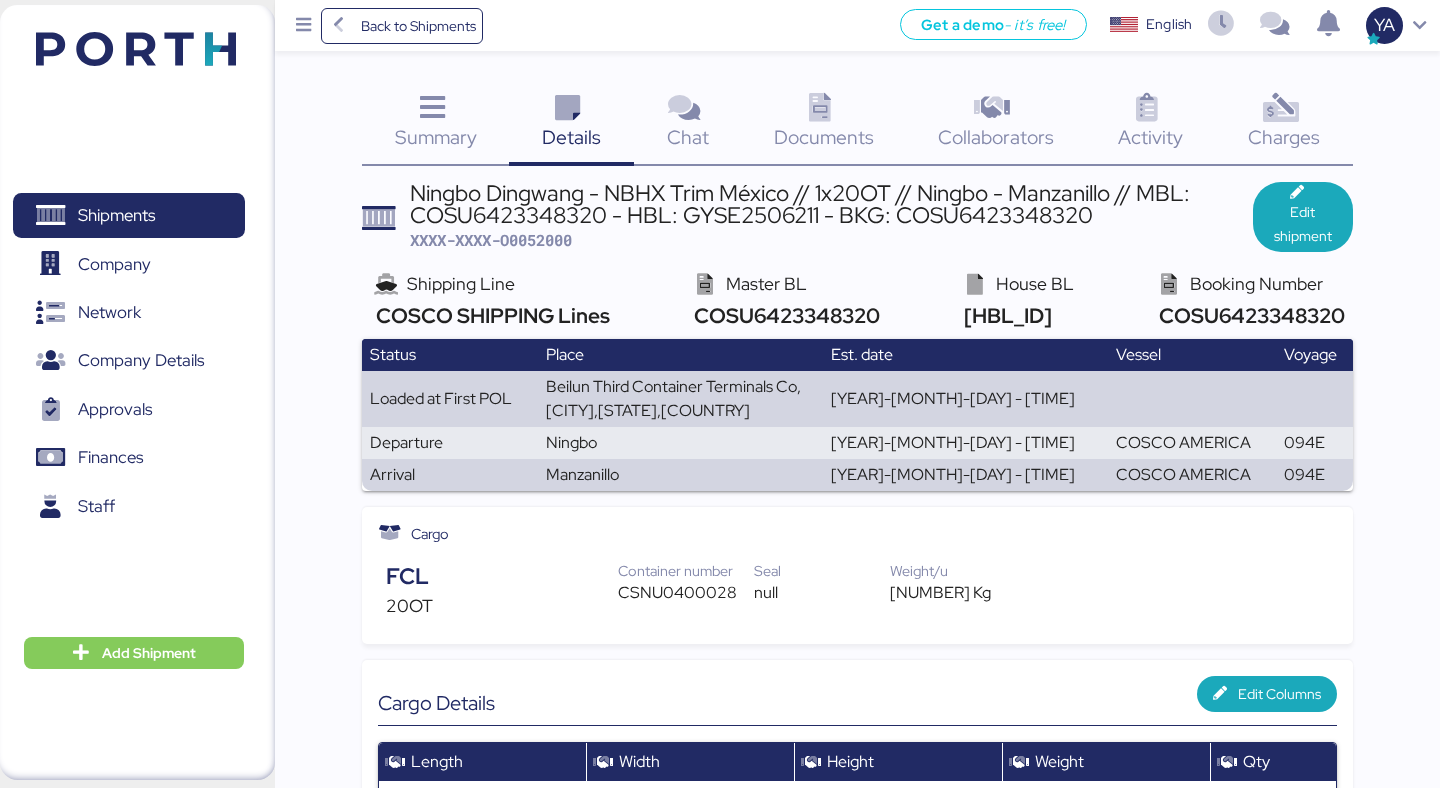 scroll, scrollTop: 0, scrollLeft: 0, axis: both 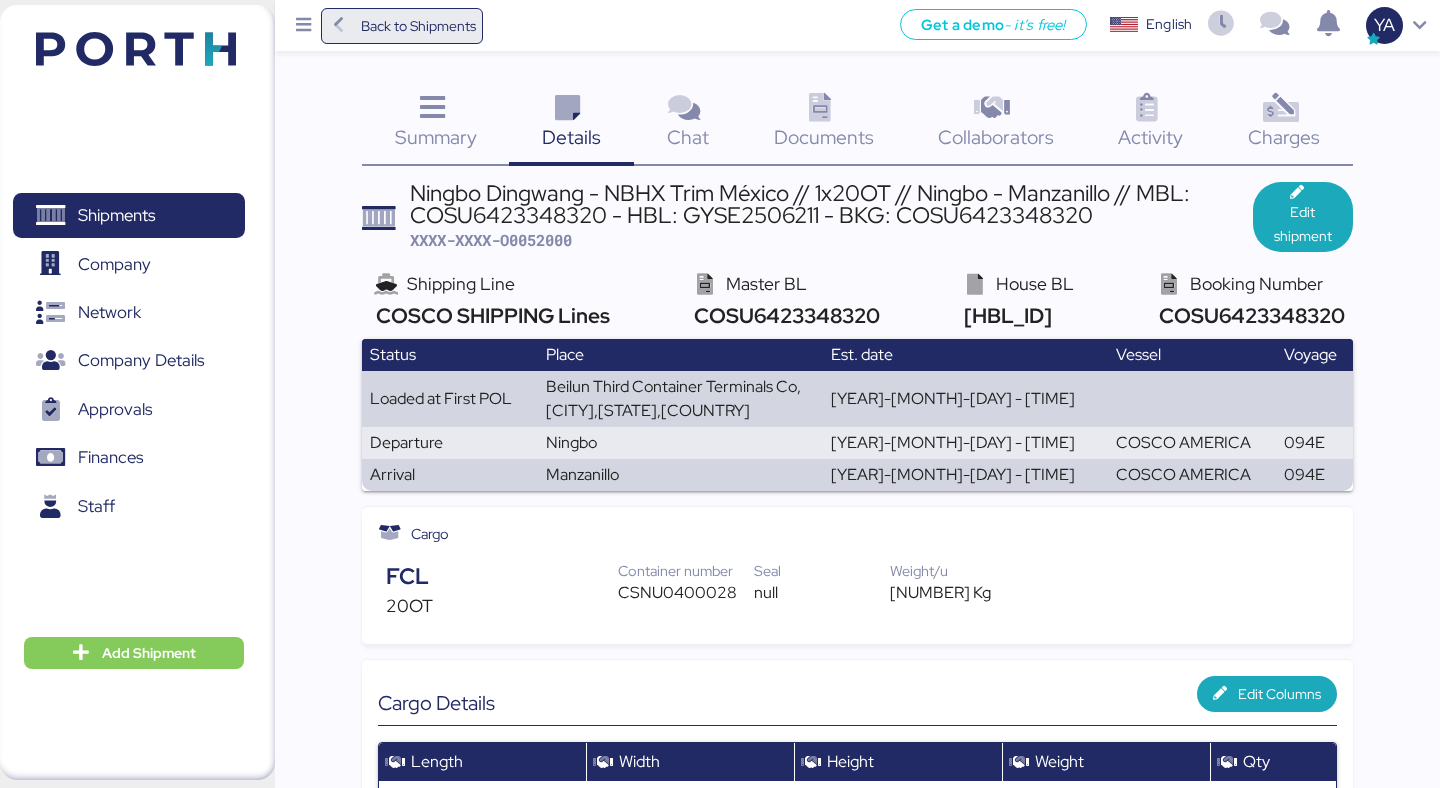 click on "Back to Shipments" at bounding box center (418, 26) 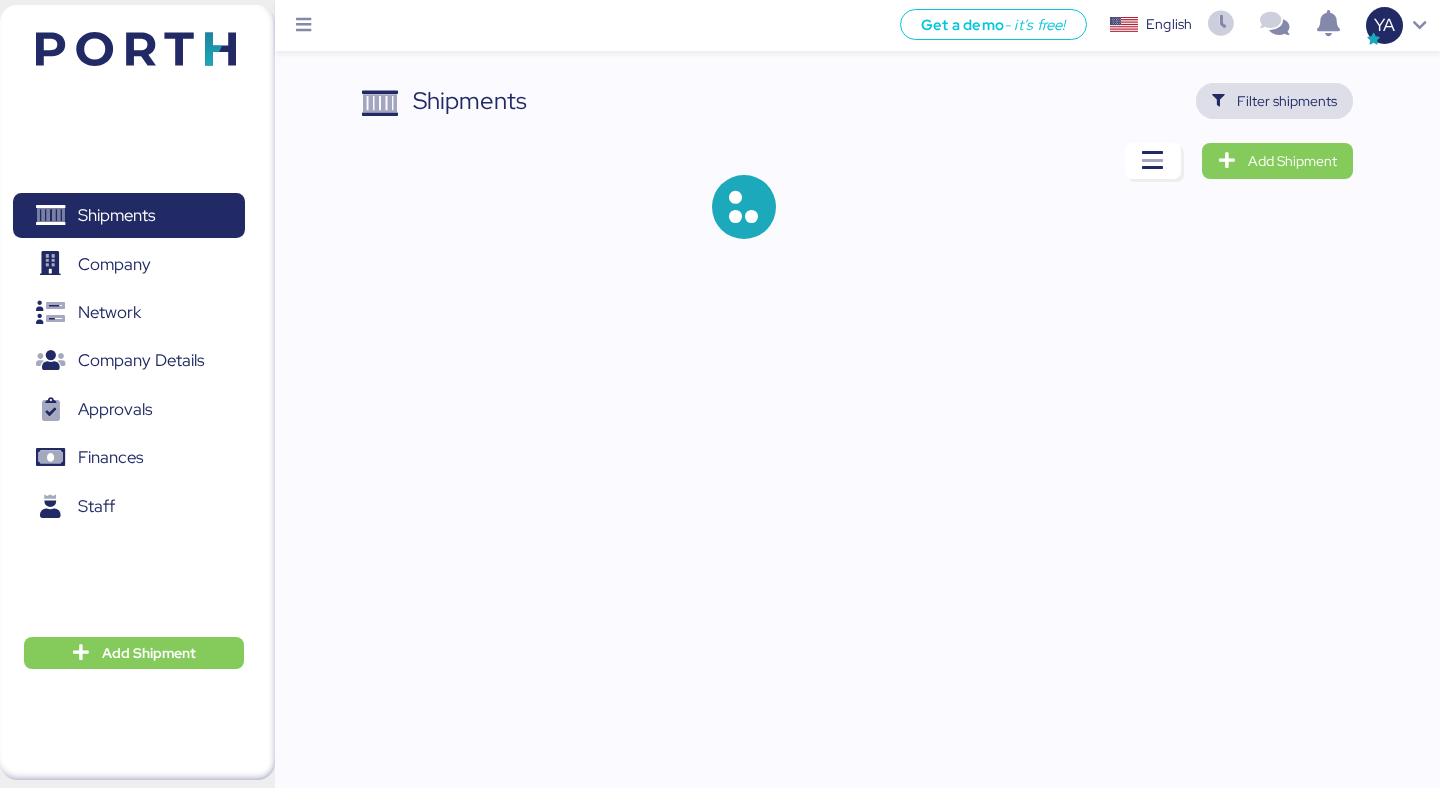 click on "Filter shipments" at bounding box center [1287, 101] 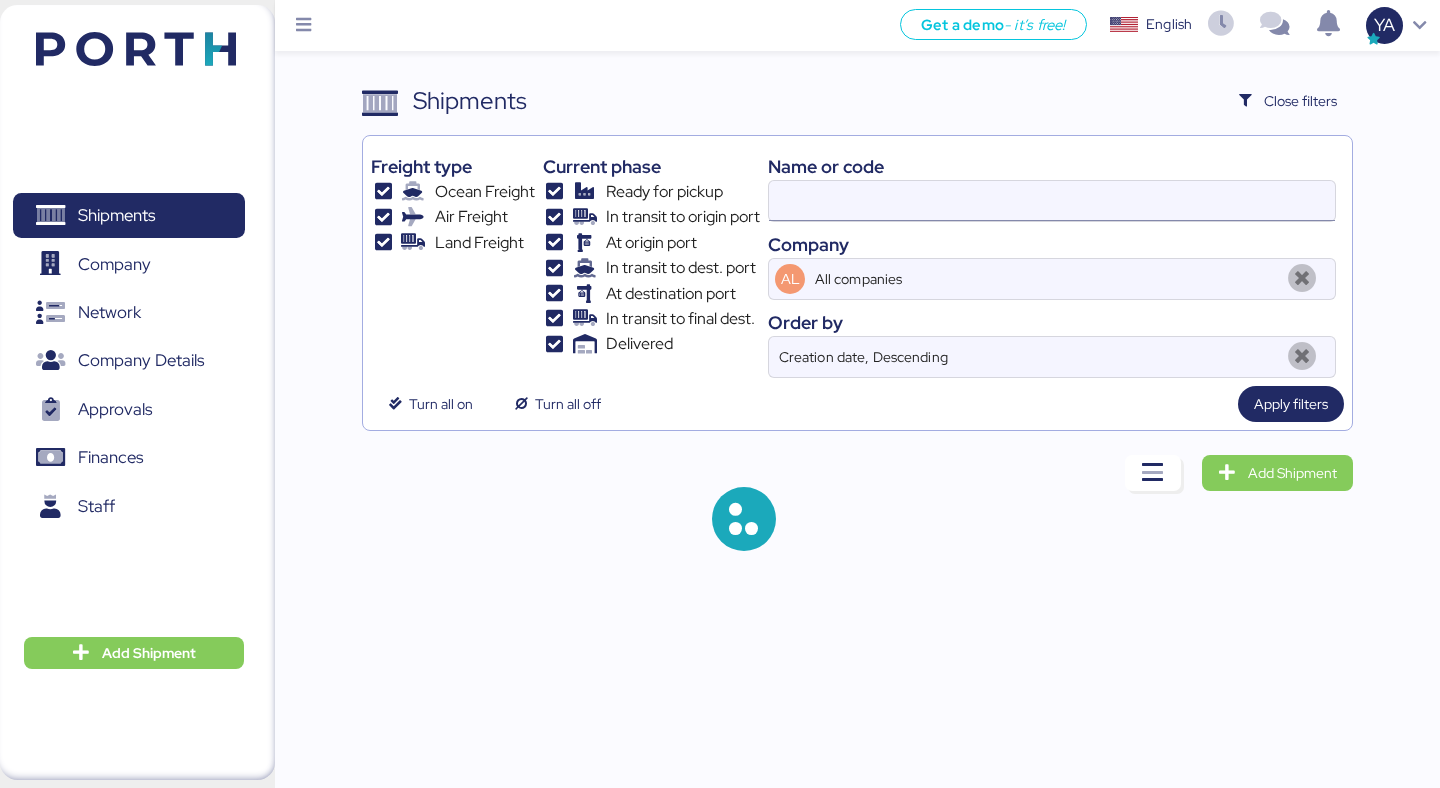 click at bounding box center (1052, 201) 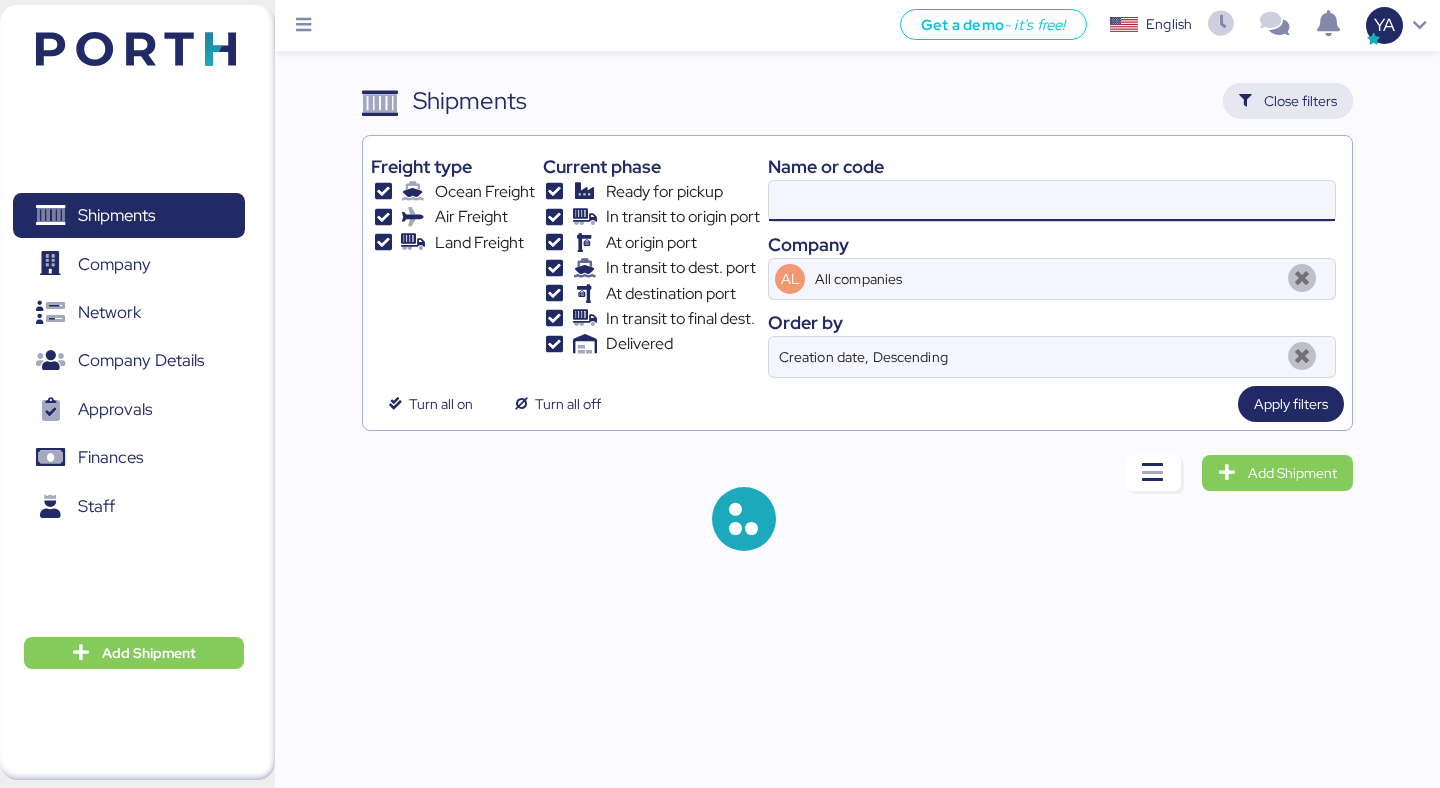 type on "O0052000" 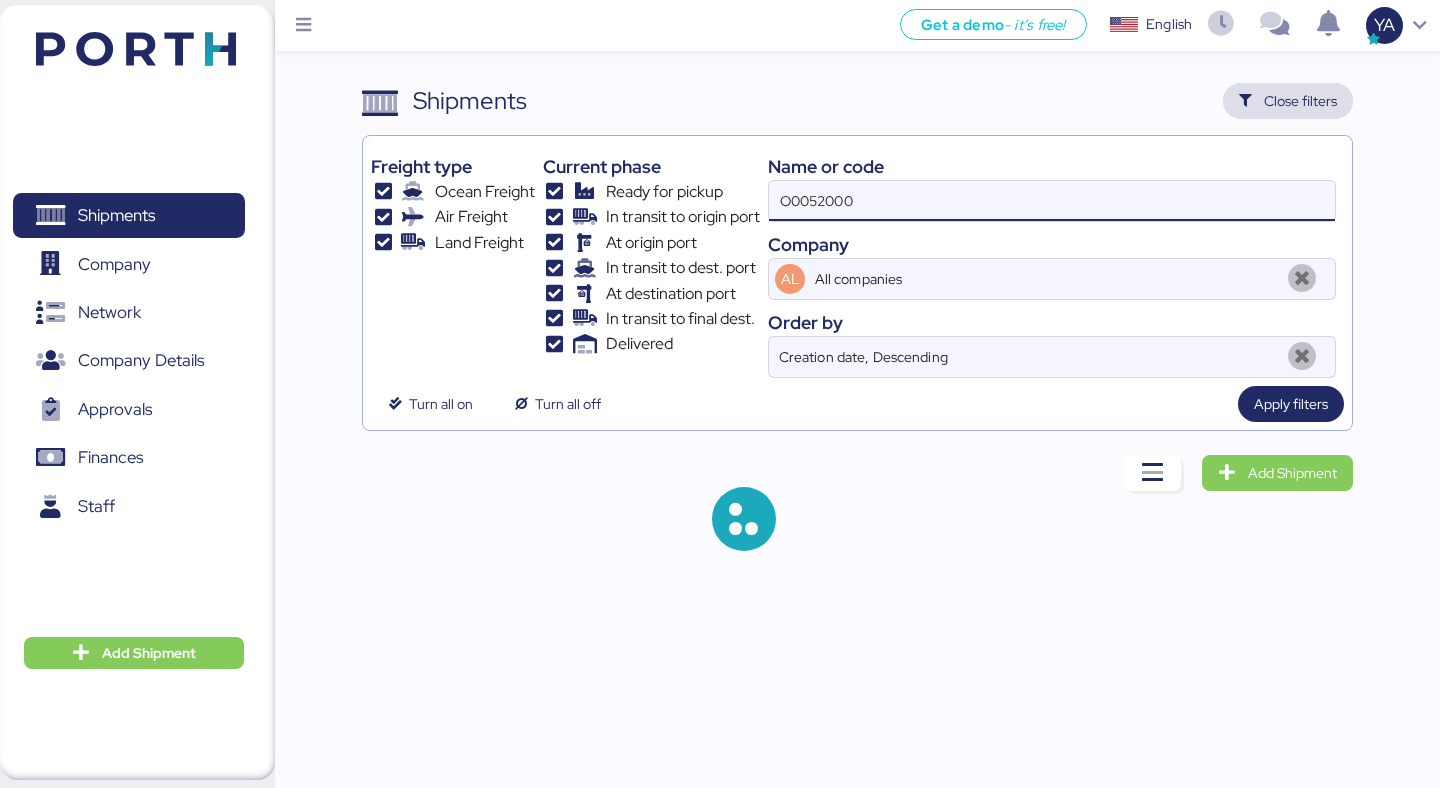 click on "Close filters" at bounding box center (1300, 101) 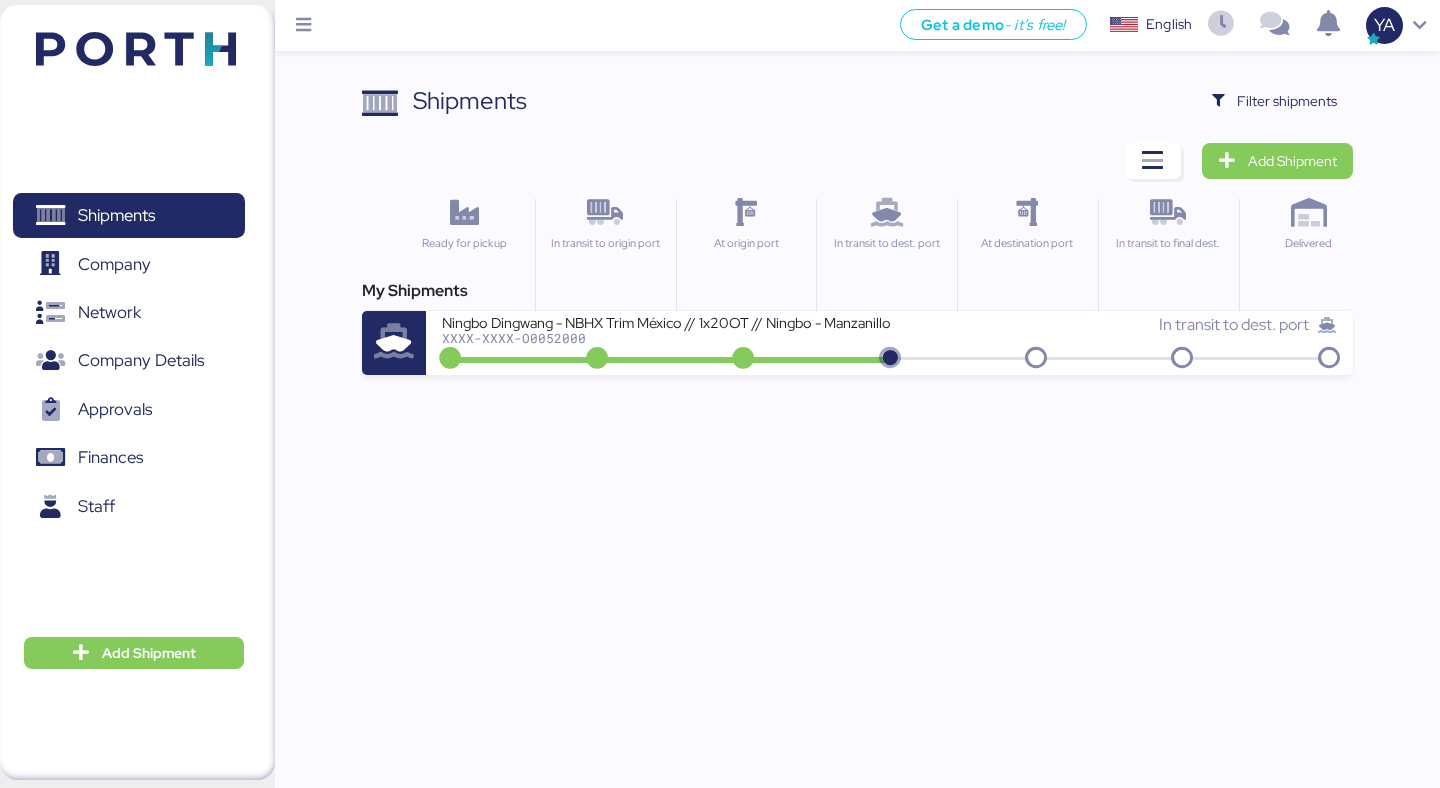 click on "Shipments   Clear Filters   Filter shipments     Add Shipment Ready for pickup In transit to origin port At origin port In transit to dest. port At destination port In transit to final dest. Delivered My Shipments Ningbo Dingwang - NBHX Trim México // 1x20OT // Ningbo - [CITY] // MBL: COSU6423348320 - HBL: GYSE2506211 - BKG: COSU6423348320 XXXX-XXXX-O0052000 In transit to dest. port" at bounding box center (857, 229) 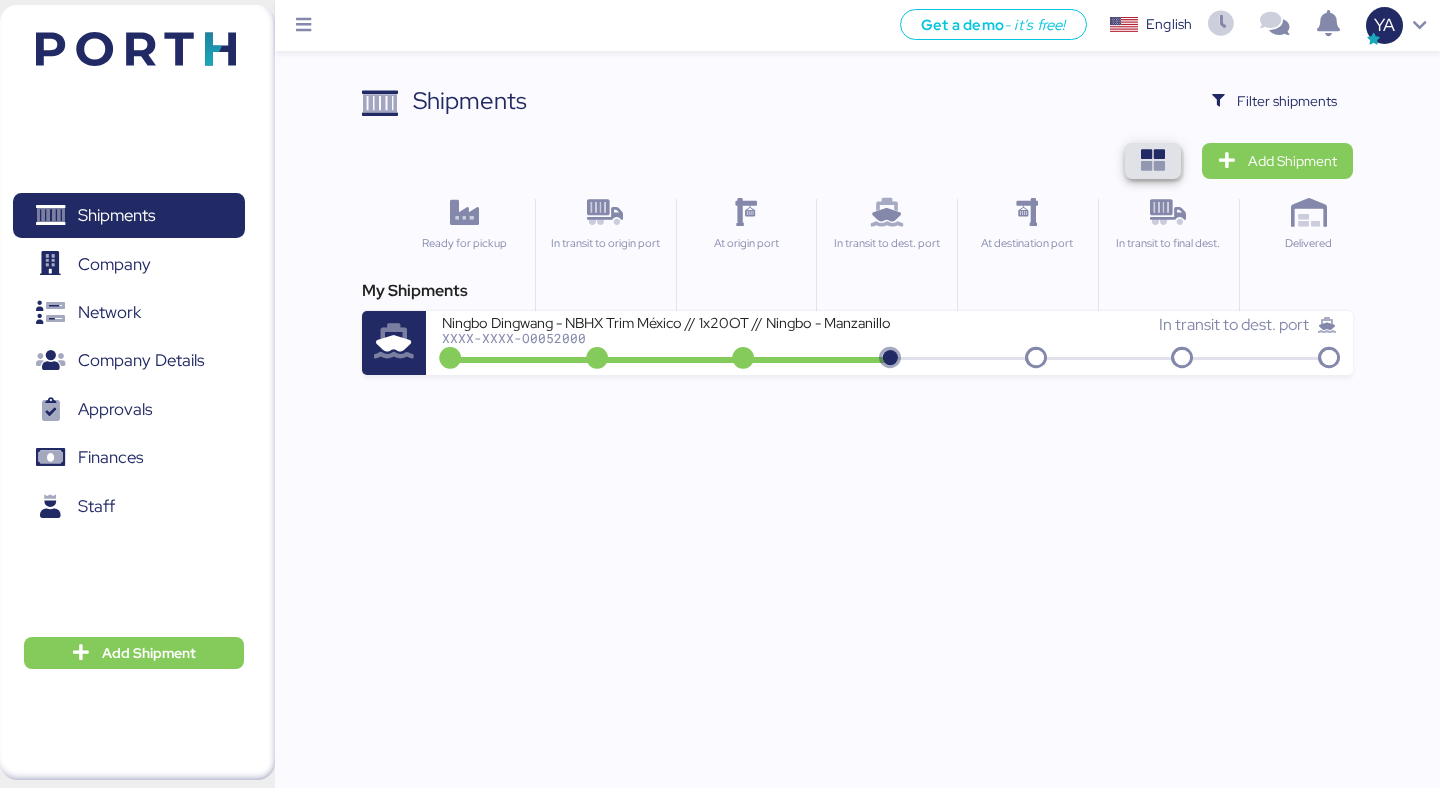 click at bounding box center [1153, 161] 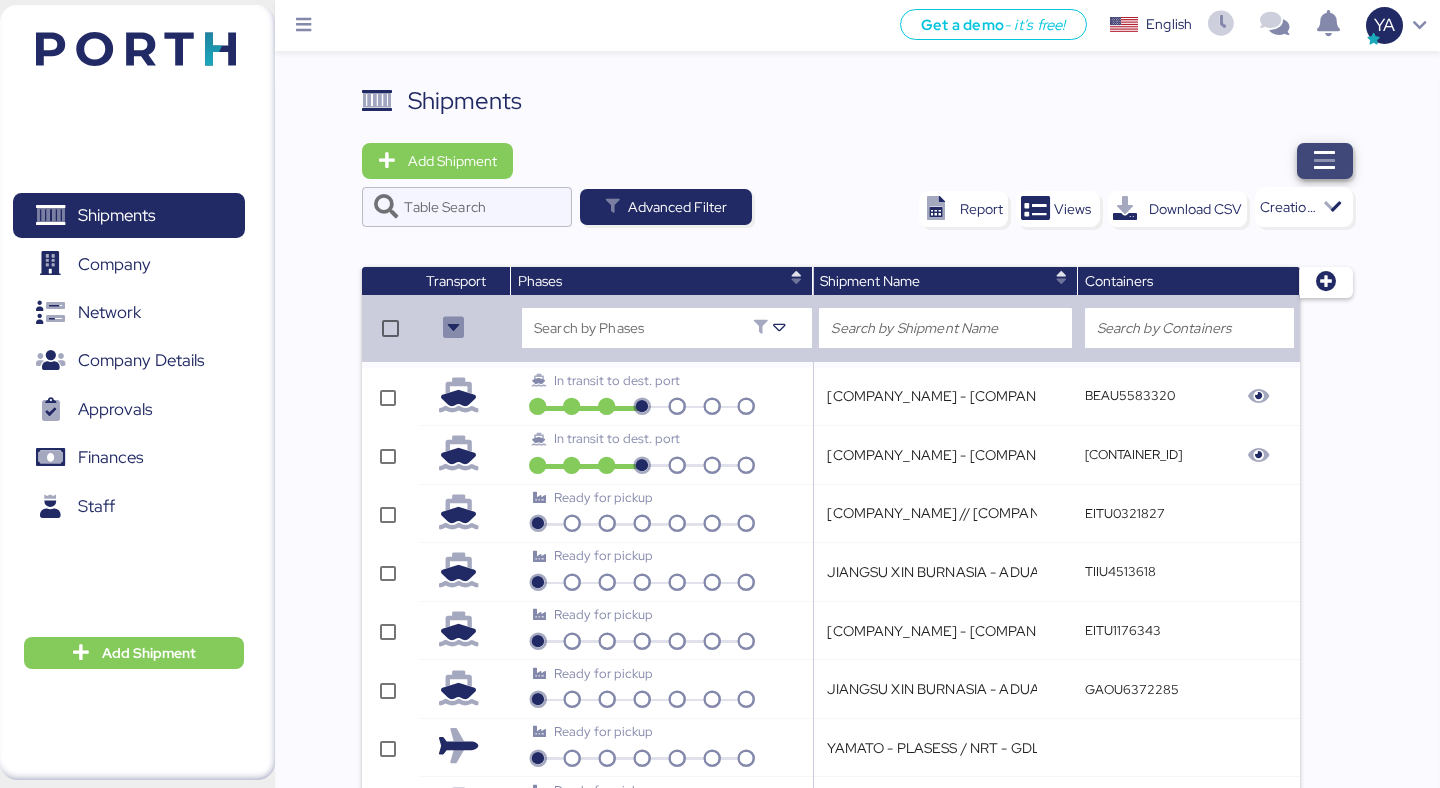 click at bounding box center [1325, 161] 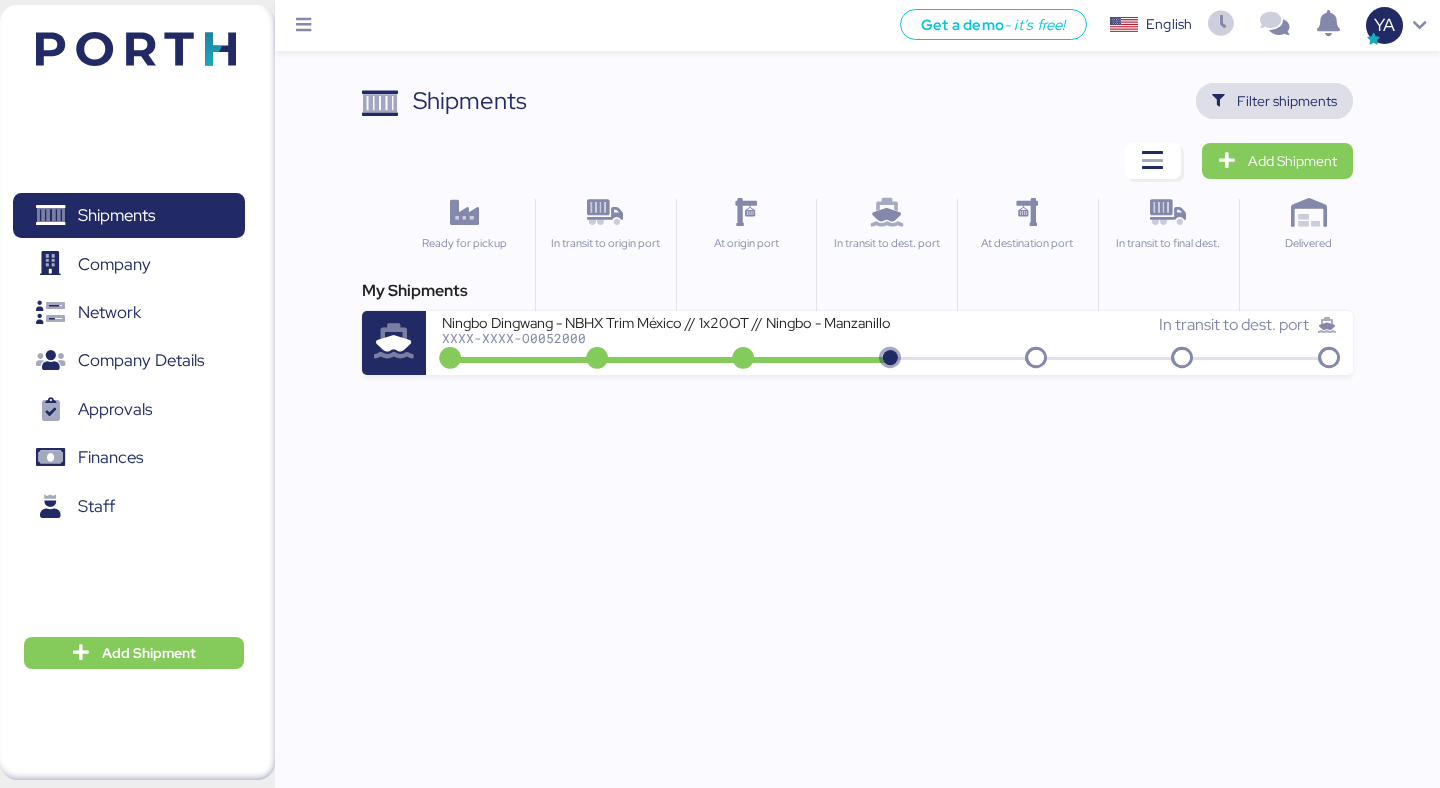 click on "Filter shipments" at bounding box center [1287, 101] 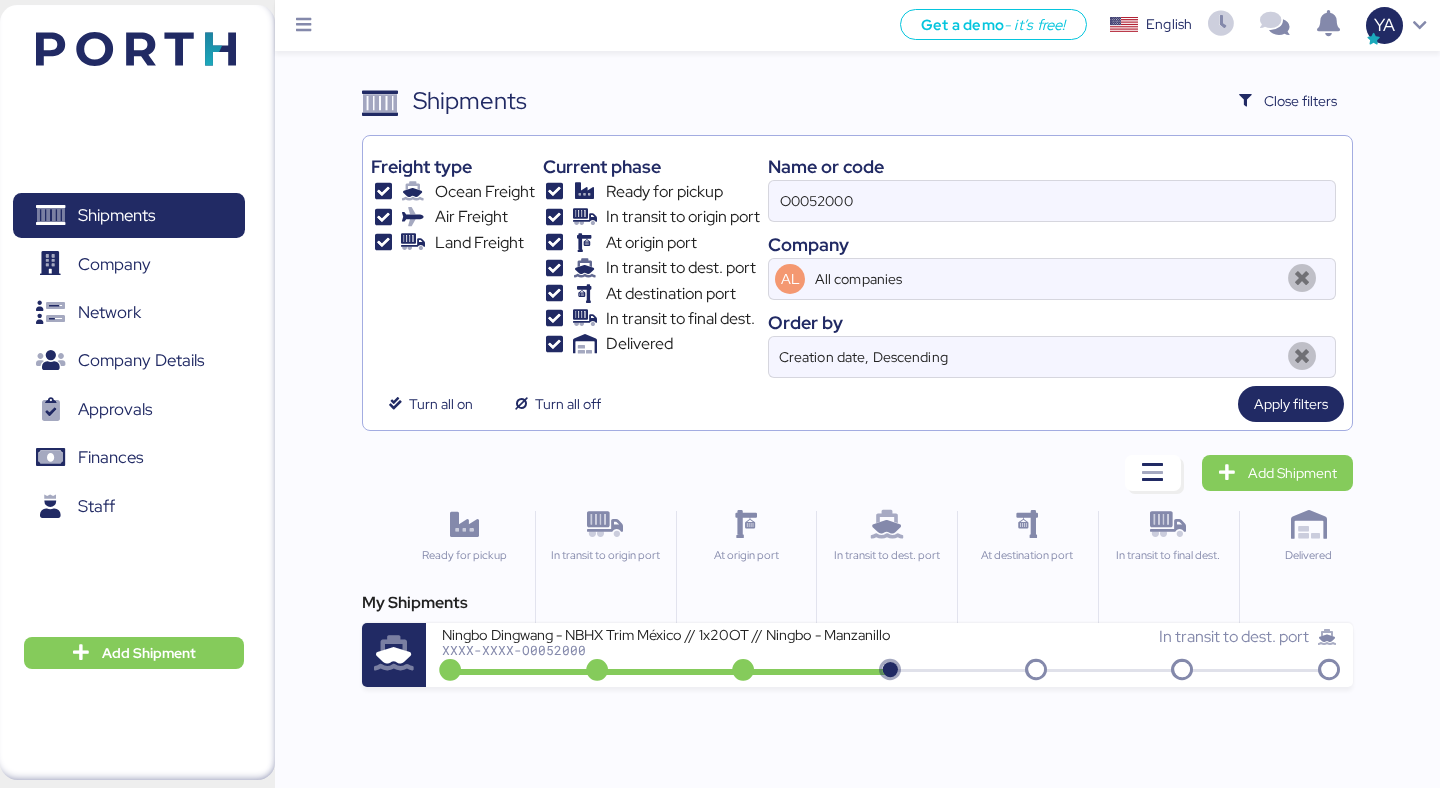 click on "Shipments   Clear Filters   Close filters Freight type   Ocean Freight   Air Freight   Land Freight Current phase   Ready for pickup   In transit to origin port   At origin port   In transit to dest. port   At destination port   In transit to final dest.   Delivered Name or code O0052000 Company AL All companies   Order by Creation date, Descending     Turn all on   Turn all off Apply filters     Add Shipment Ready for pickup In transit to origin port At origin port In transit to dest. port At destination port In transit to final dest. Delivered My Shipments Ningbo Dingwang - NBHX Trim México // 1x20OT // Ningbo - [CITY] // MBL: COSU6423348320 - HBL: GYSE2506211 - BKG: COSU6423348320 XXXX-XXXX-O0052000 In transit to dest. port" at bounding box center [720, 343] 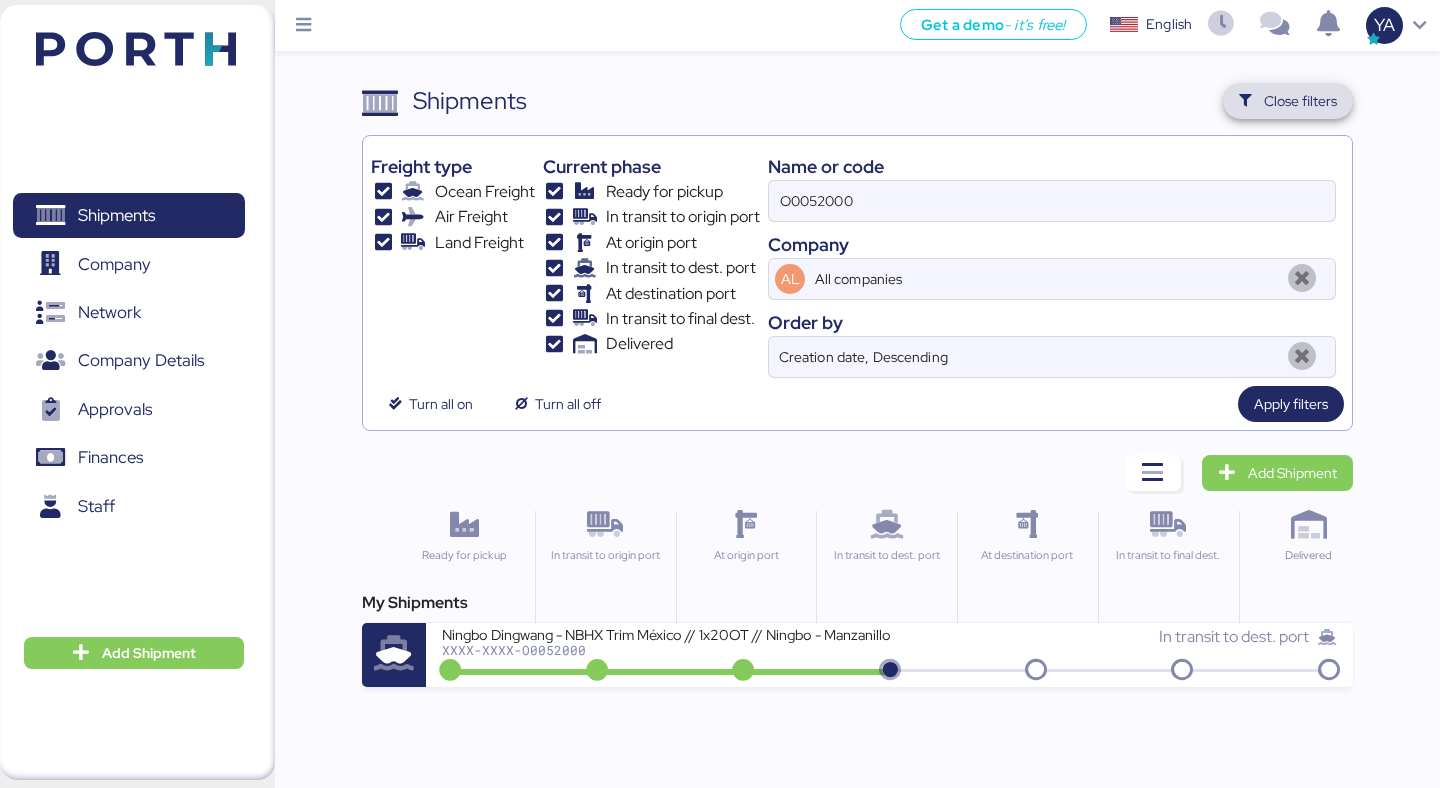click on "Close filters" at bounding box center [1288, 101] 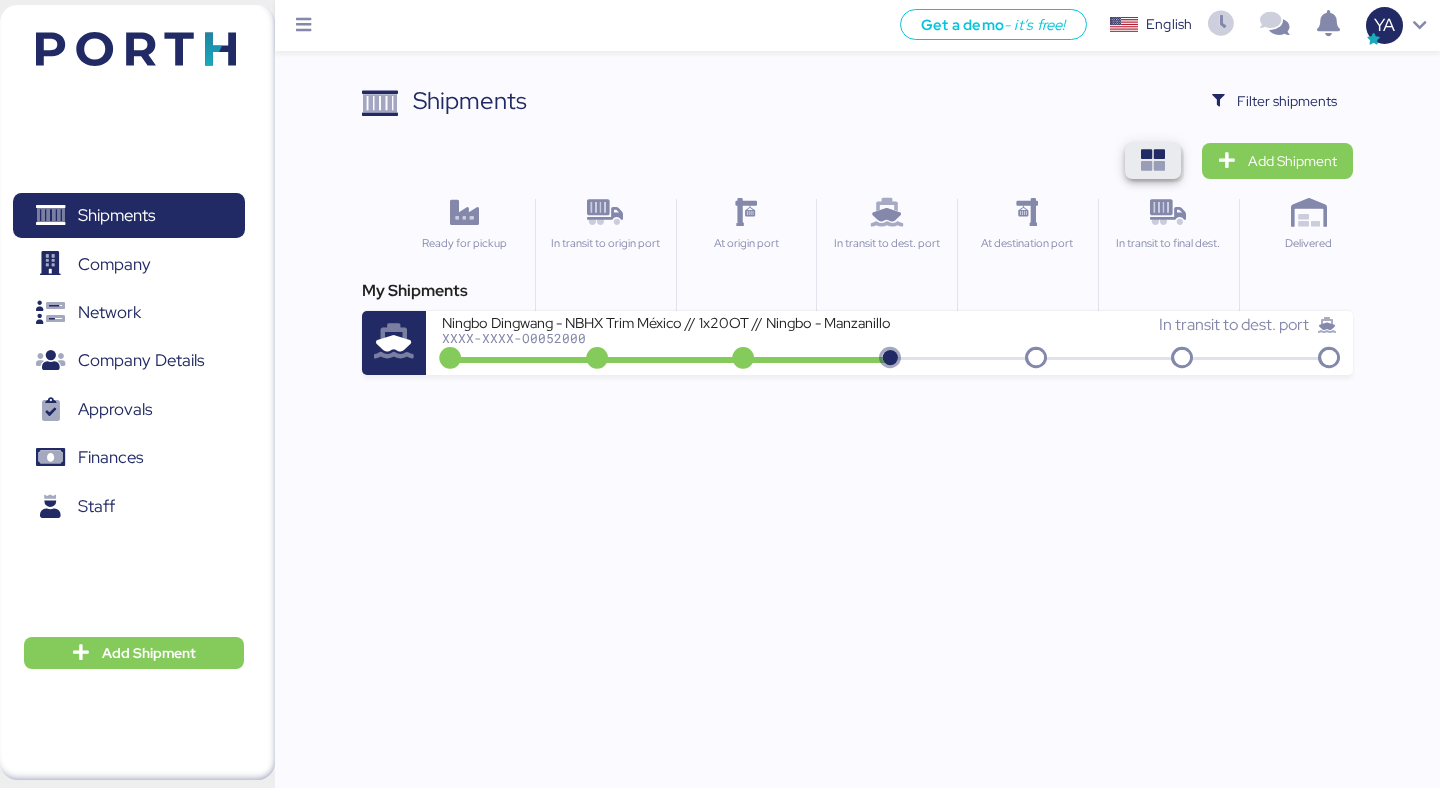 click at bounding box center [1153, 161] 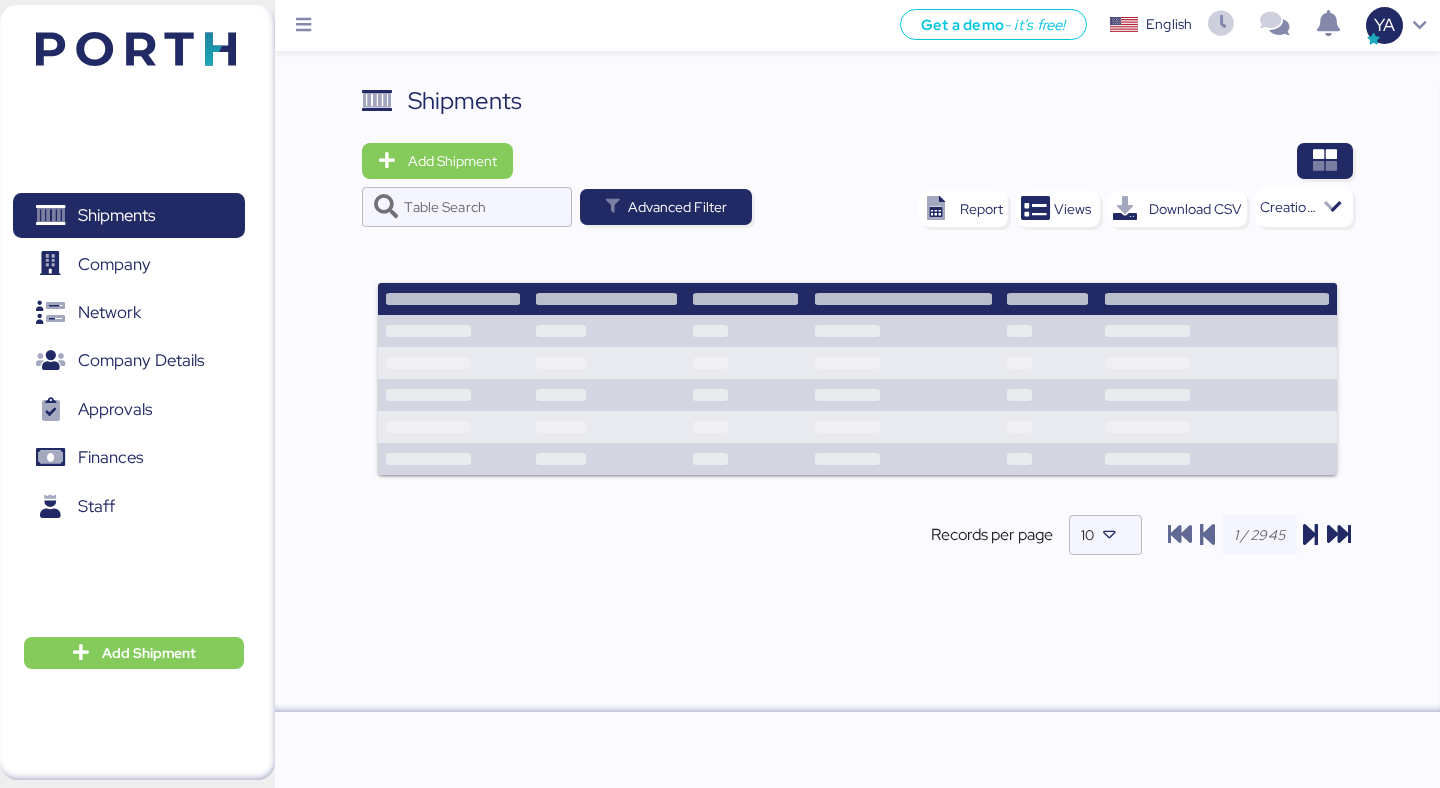 drag, startPoint x: 998, startPoint y: 241, endPoint x: 682, endPoint y: 244, distance: 316.01425 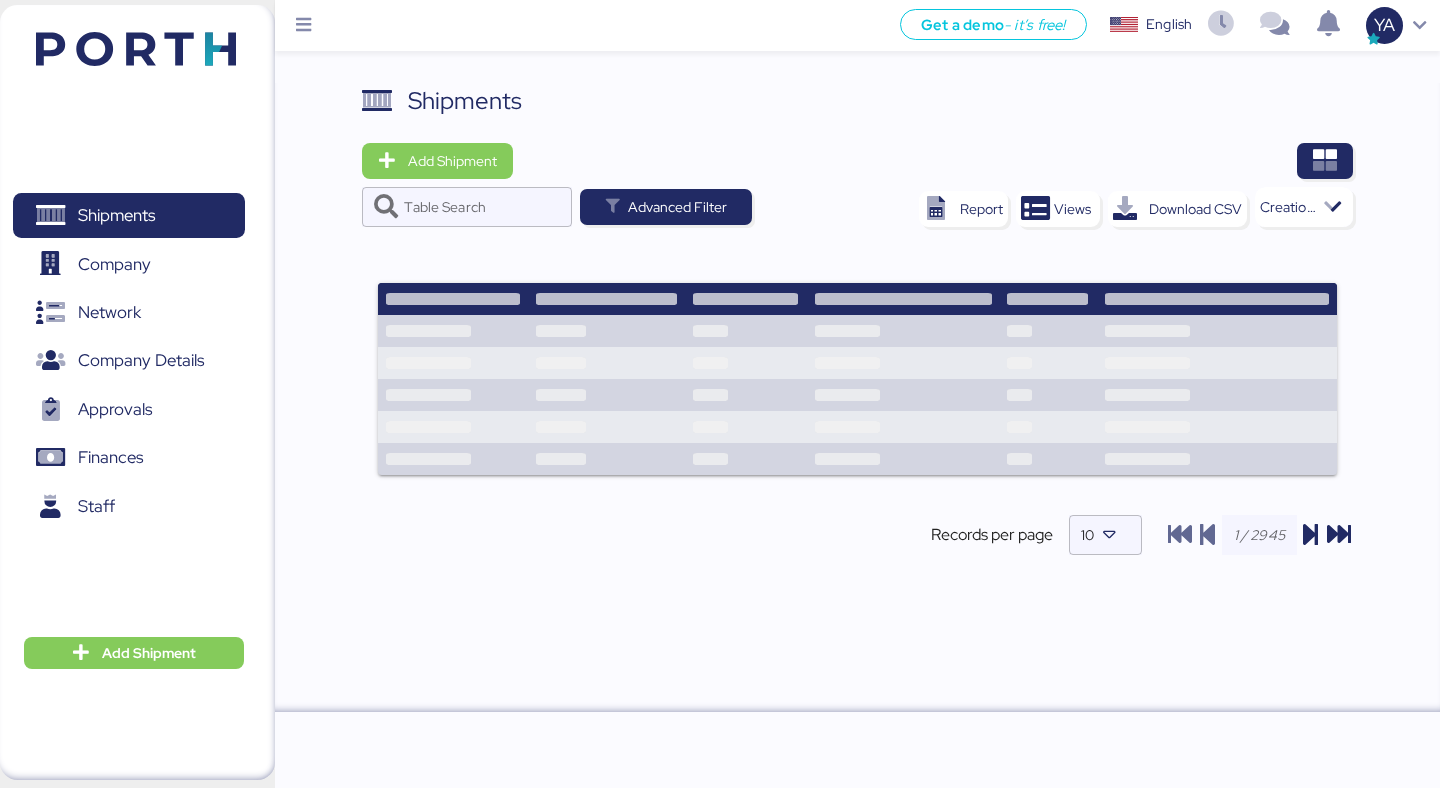 click on "Add Shipment Table Search Advanced Filter Report Views Download CSV Creation date, Descending" at bounding box center (857, 193) 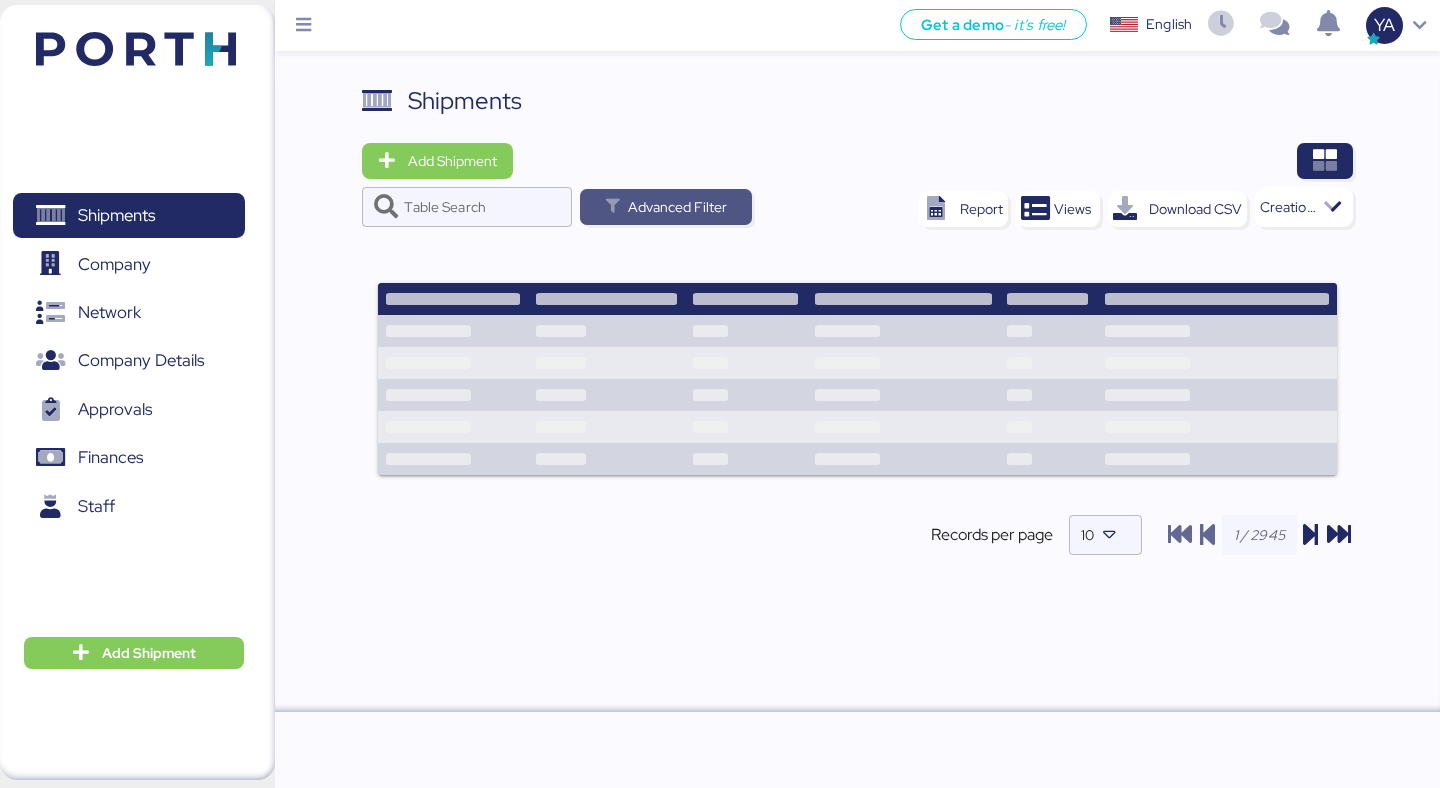click on "Advanced Filter" at bounding box center [677, 207] 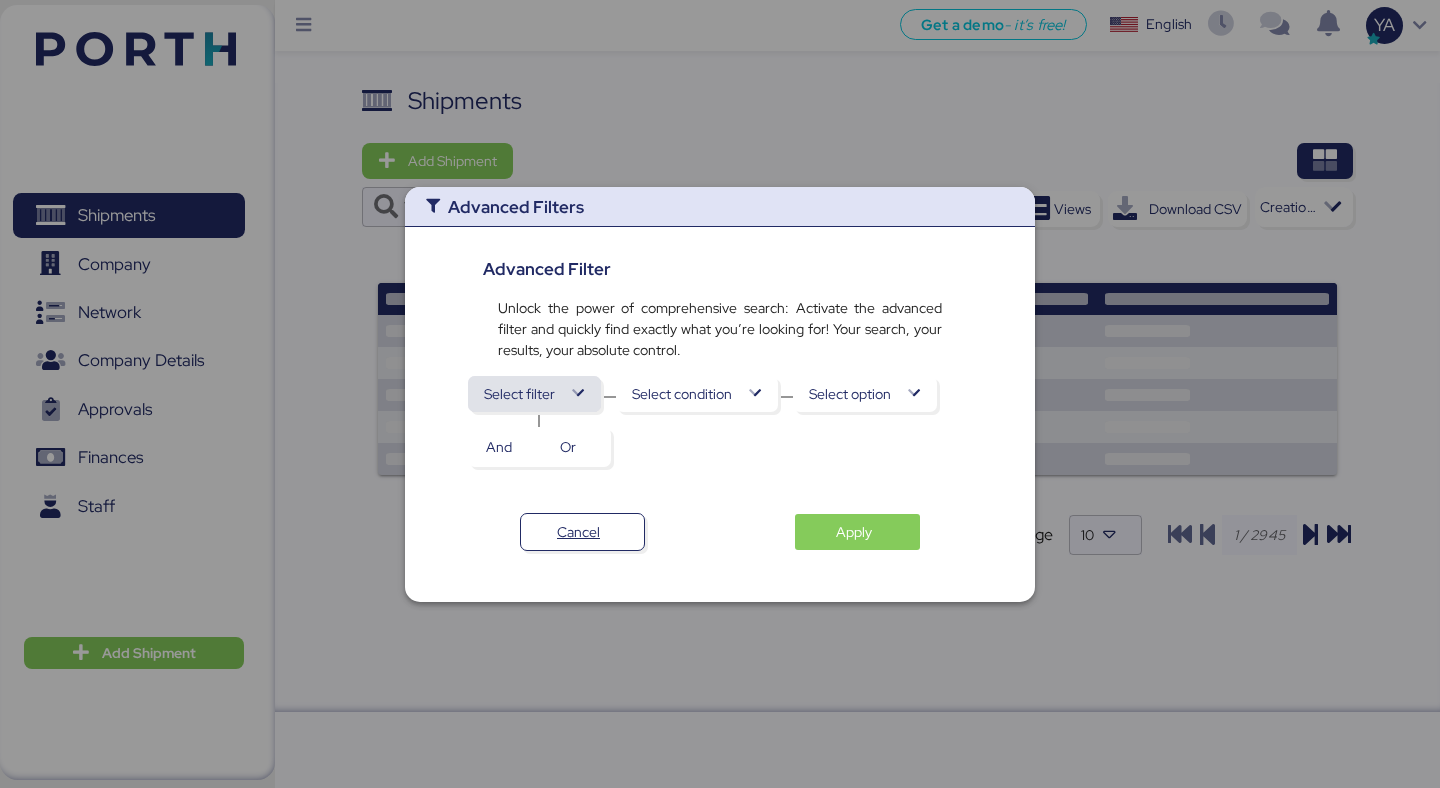 click on "Select filter" at bounding box center (534, 394) 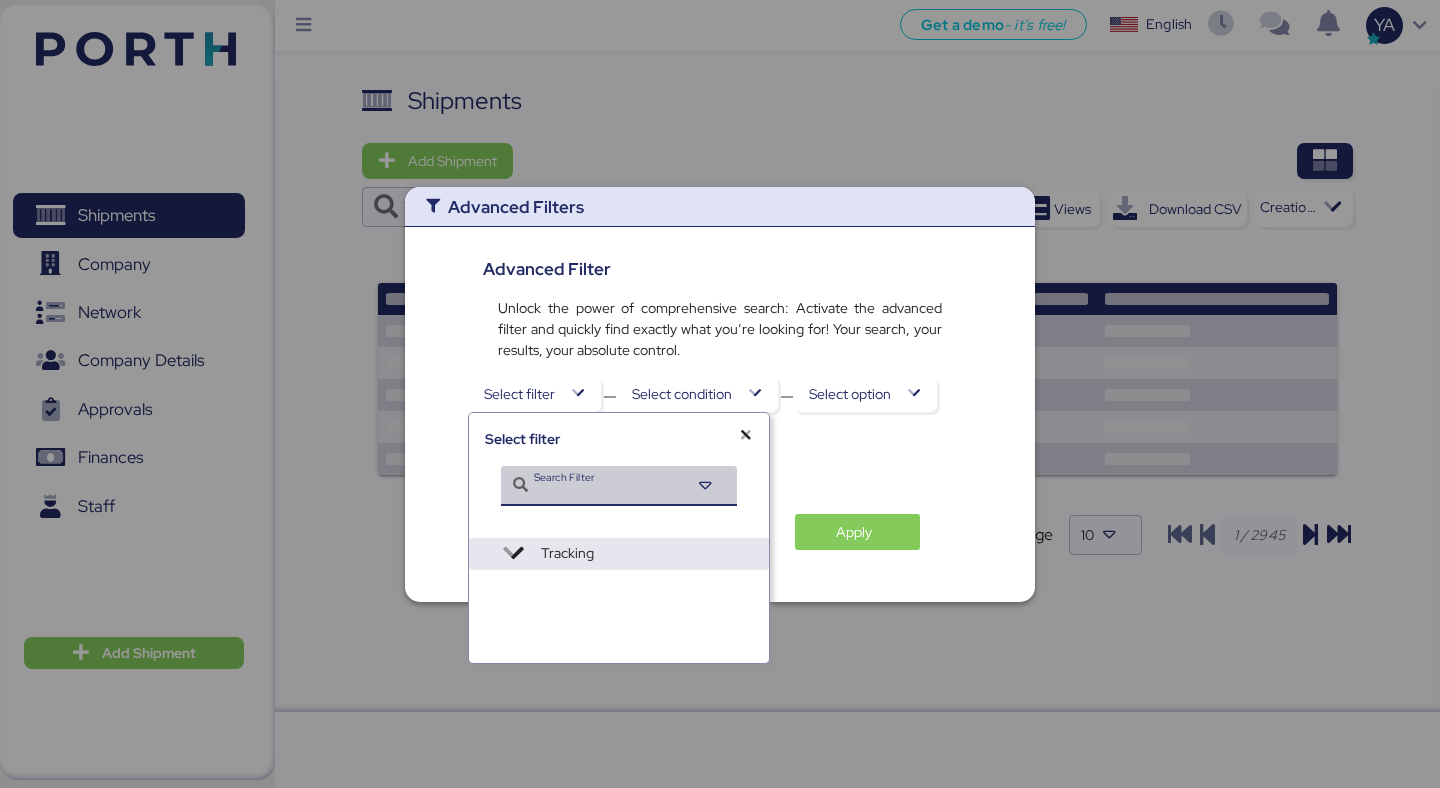 click on "Search Filter" at bounding box center (611, 492) 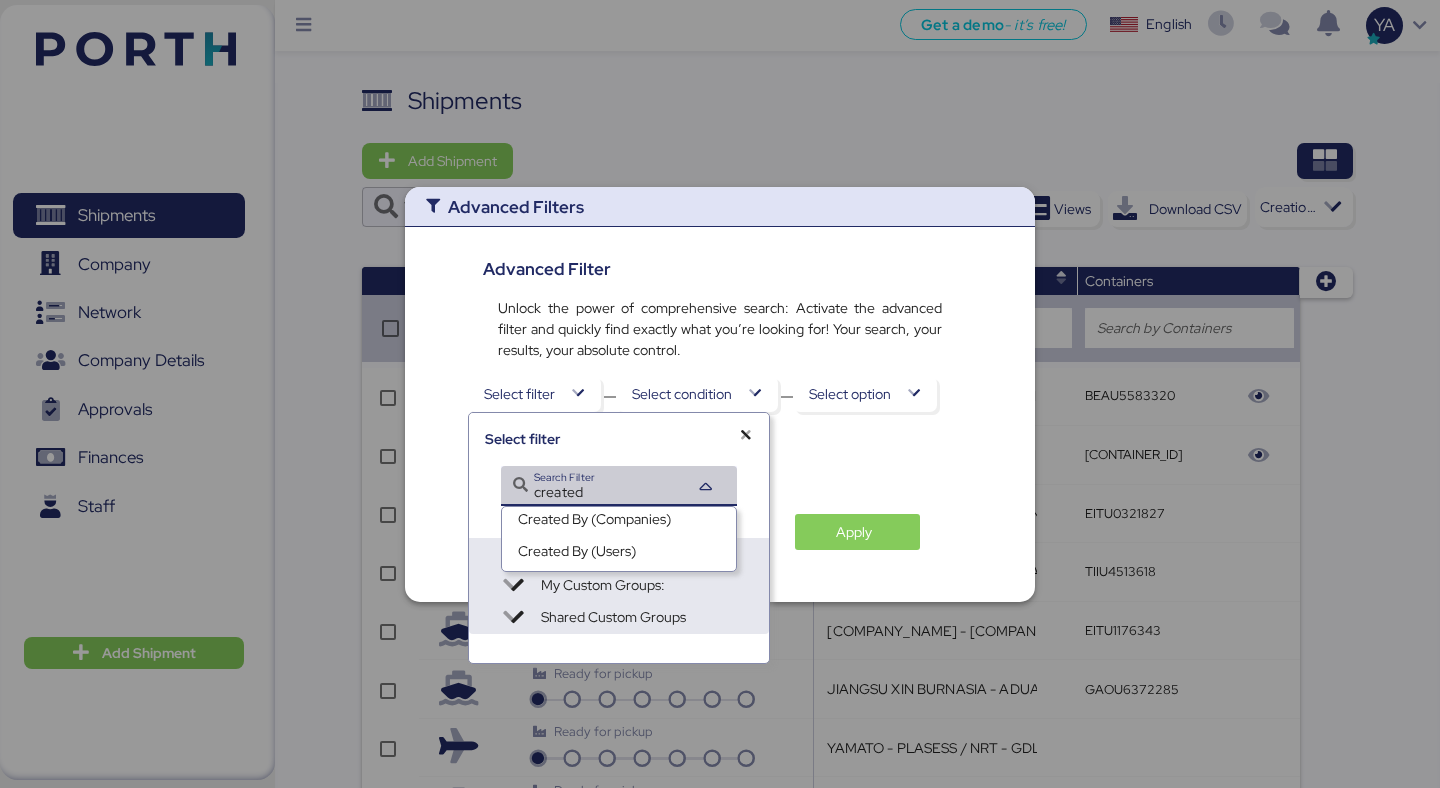 type on "created" 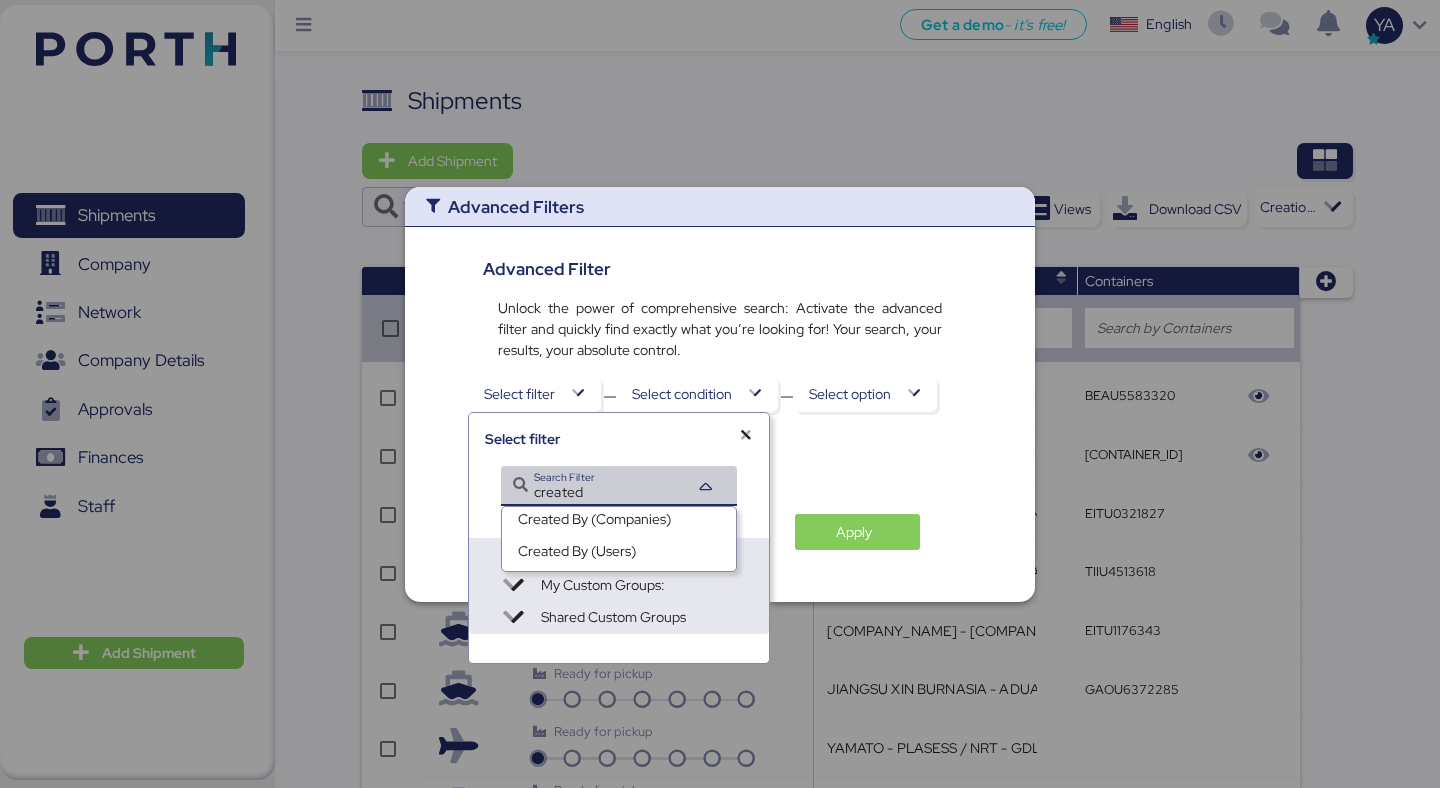 click on "Created By (Users)" at bounding box center (577, 555) 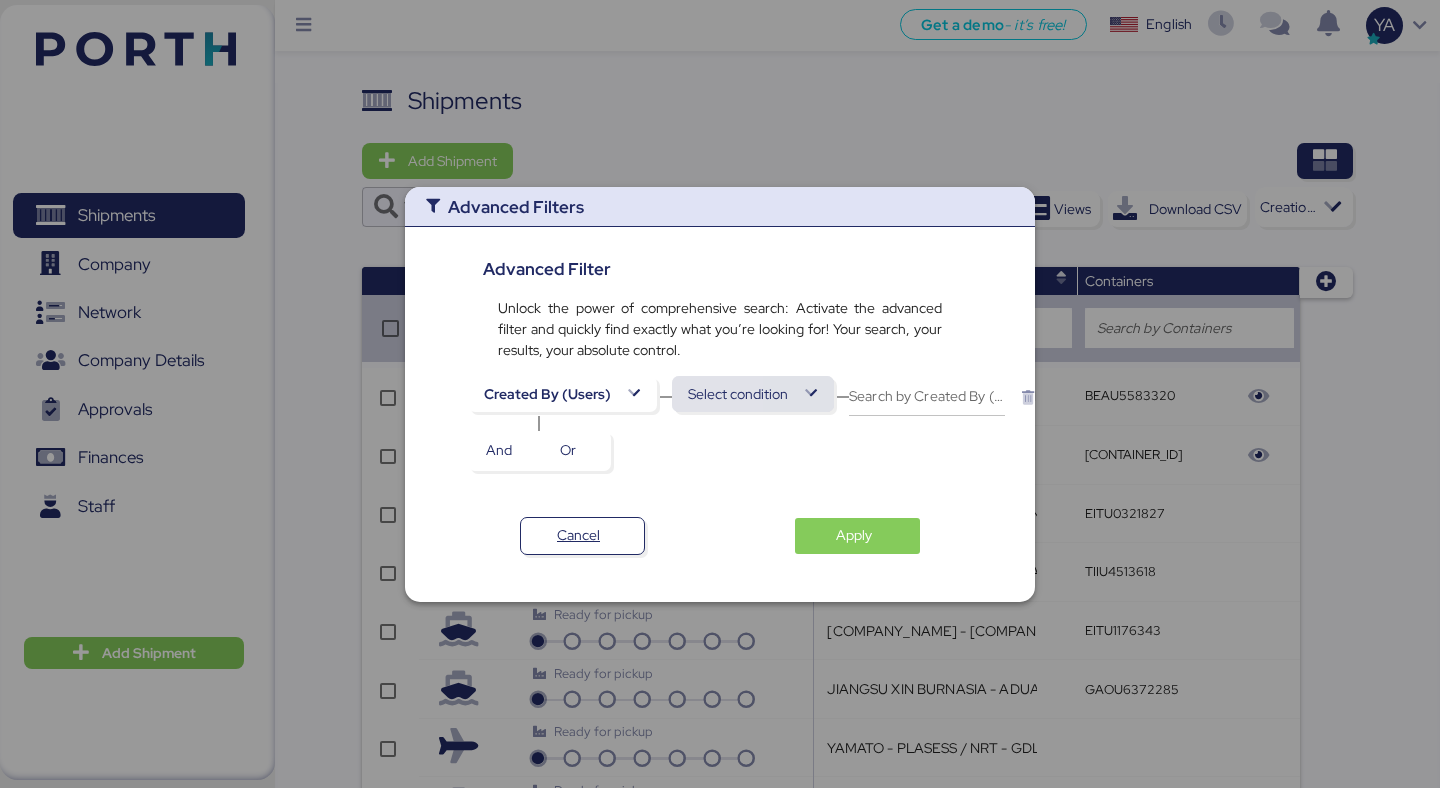 click on "Select condition" at bounding box center [738, 394] 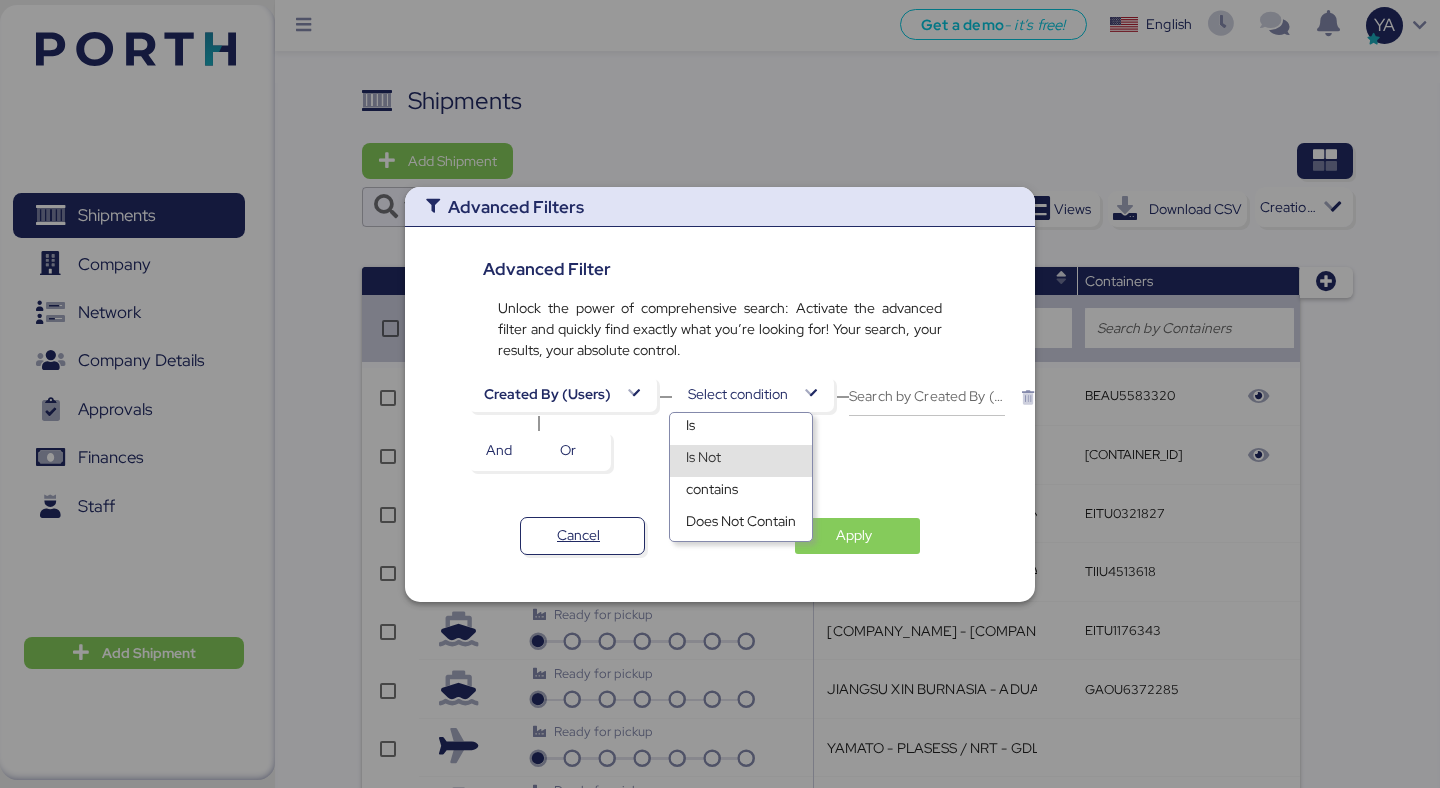 click on "Is Not" at bounding box center [741, 461] 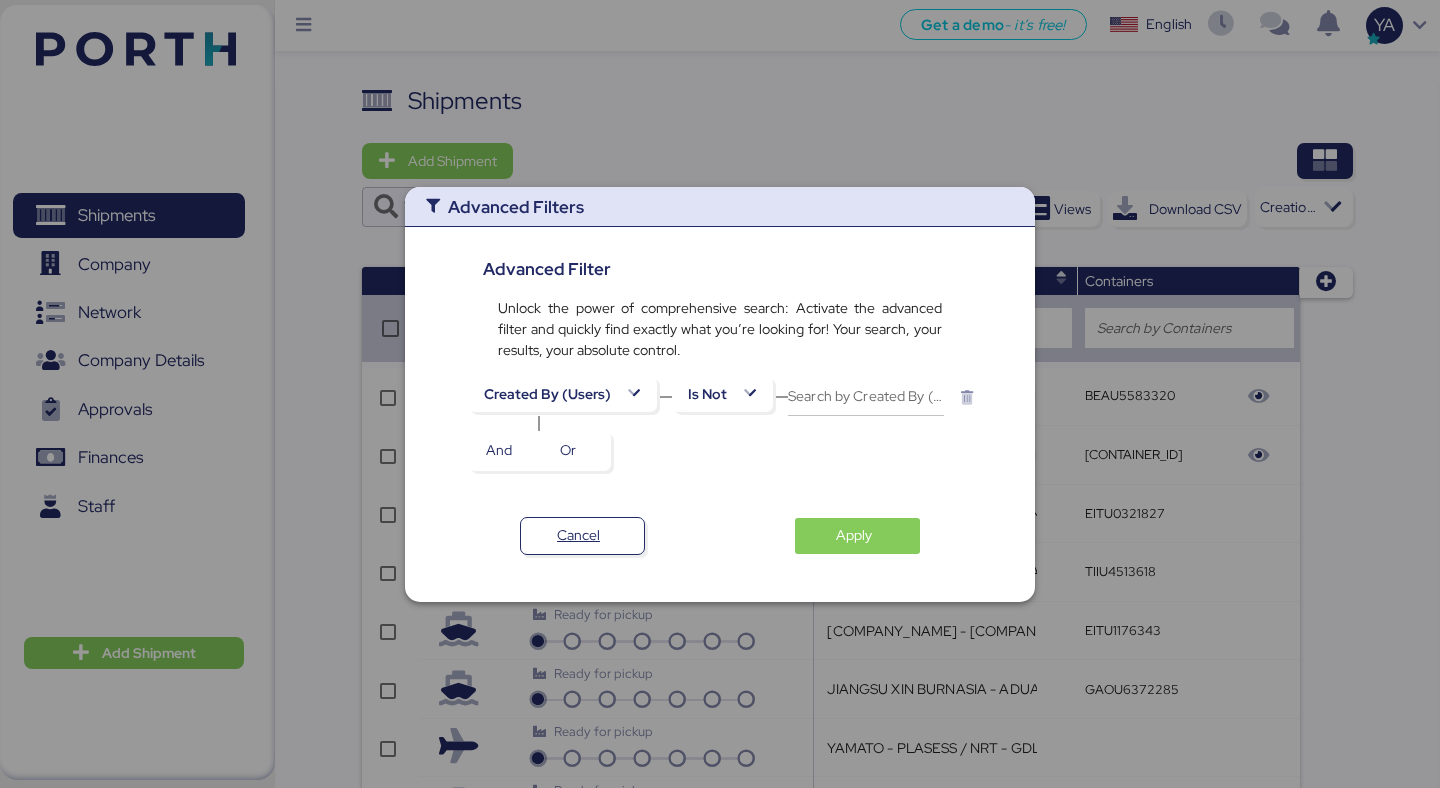 click at bounding box center (747, 423) 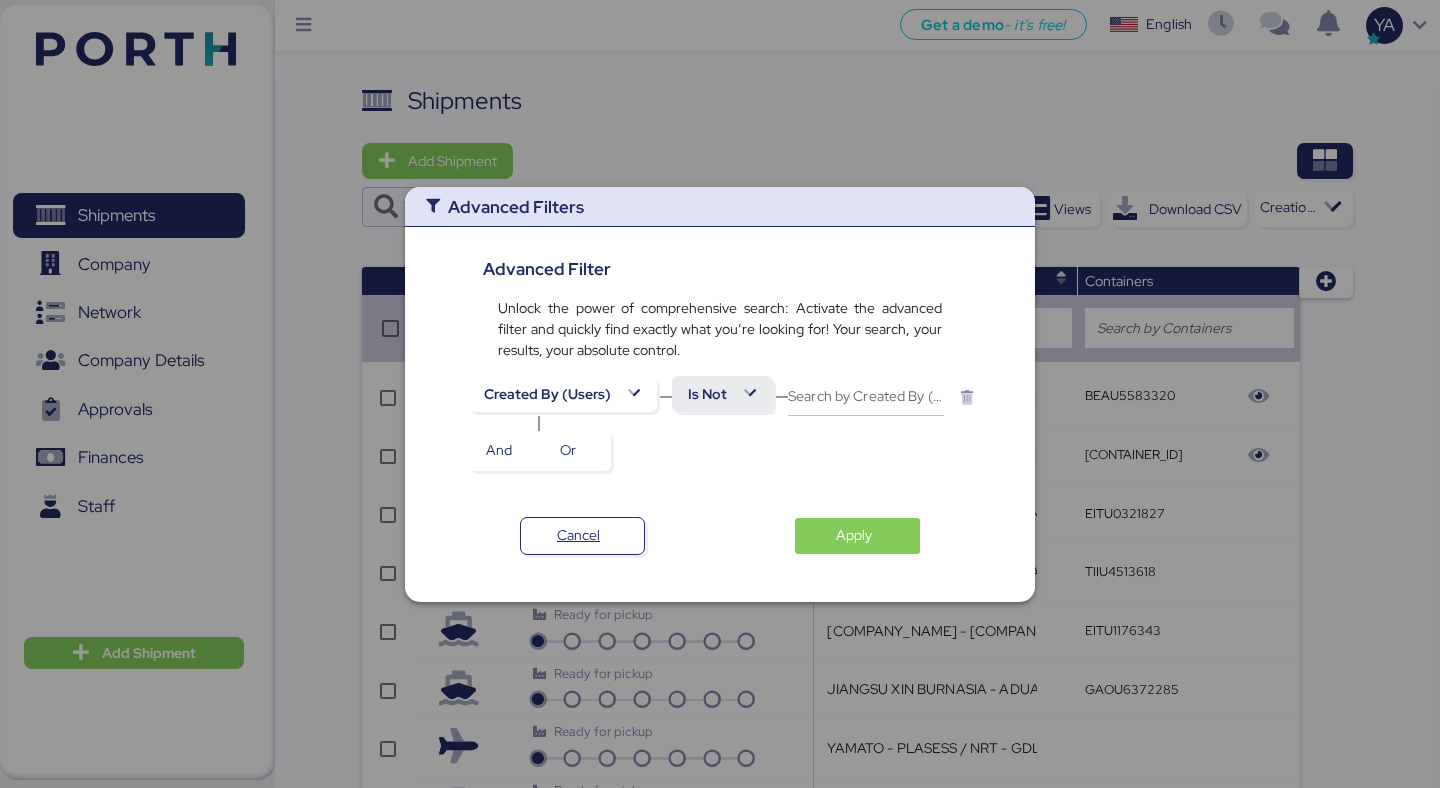 click on "Is Not" at bounding box center [722, 394] 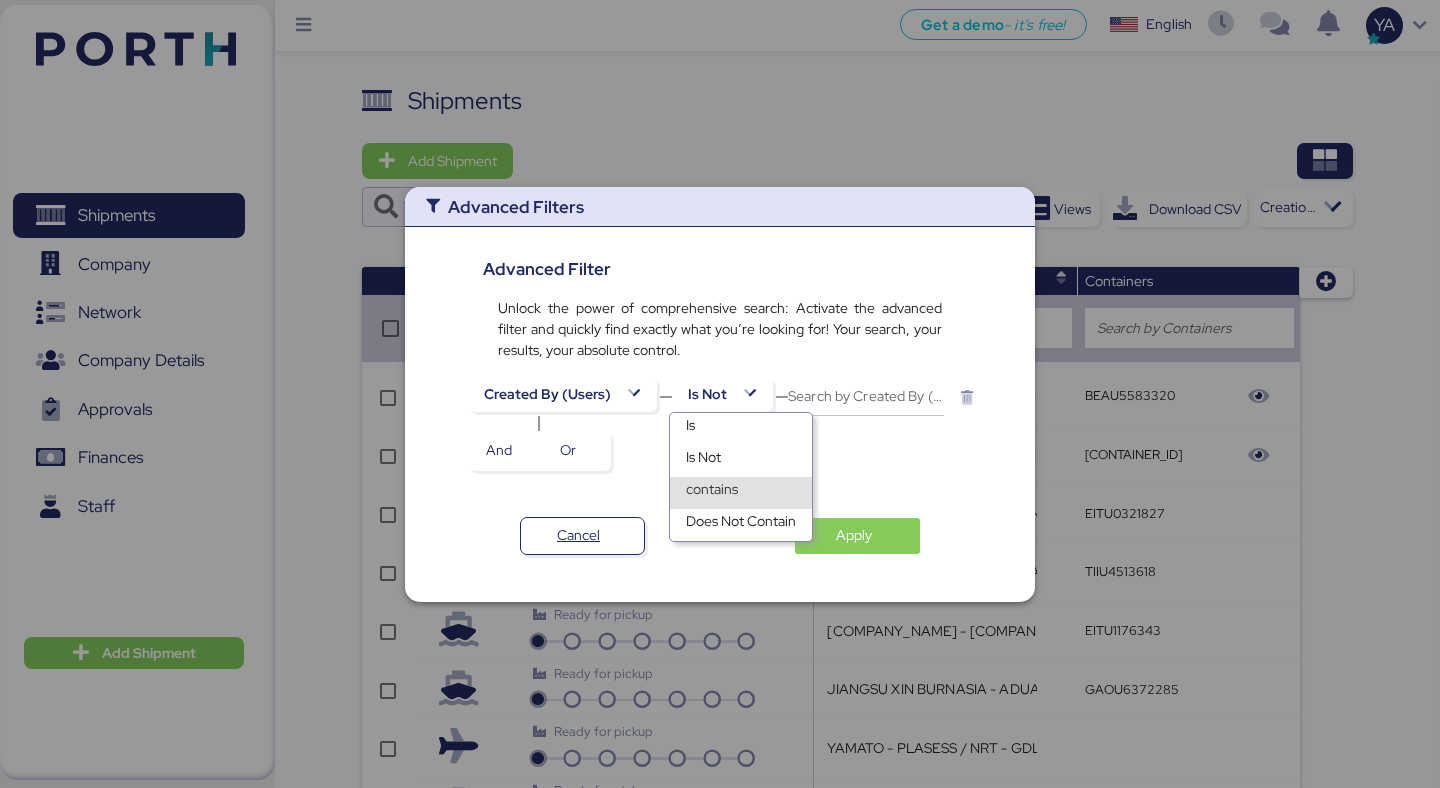 click on "contains" at bounding box center [712, 493] 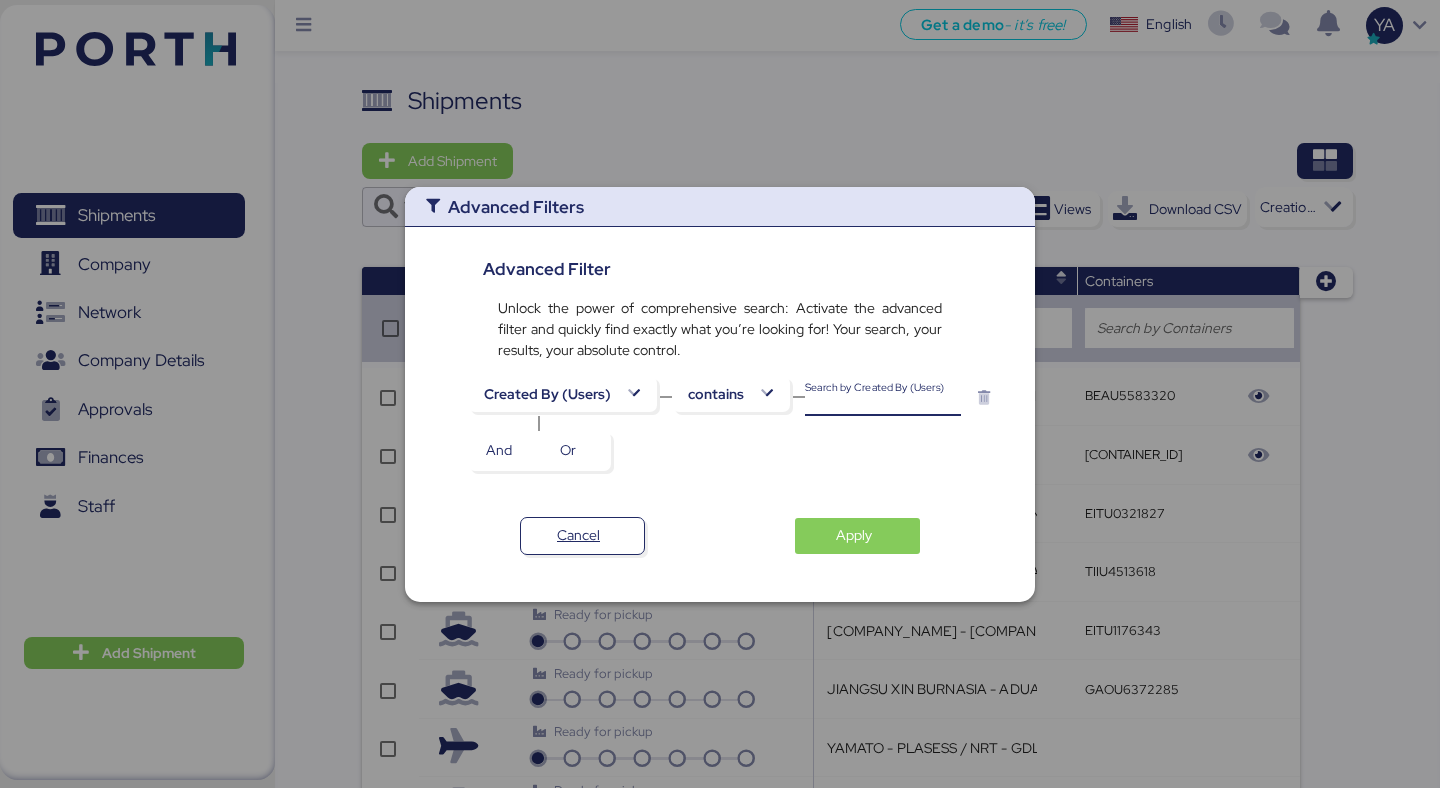 click on "Search by Created By (Users)" at bounding box center [883, 396] 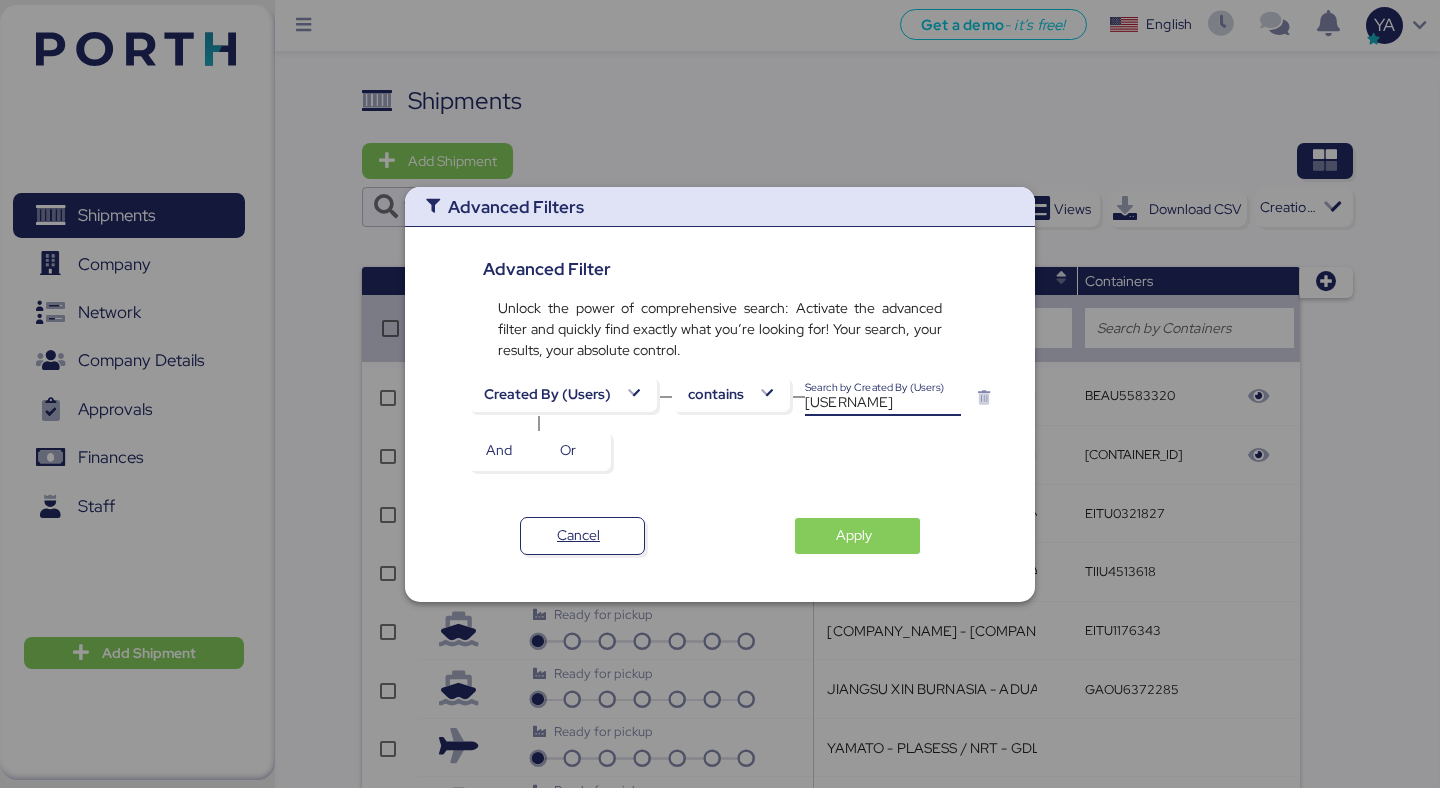 type on "yetzanet" 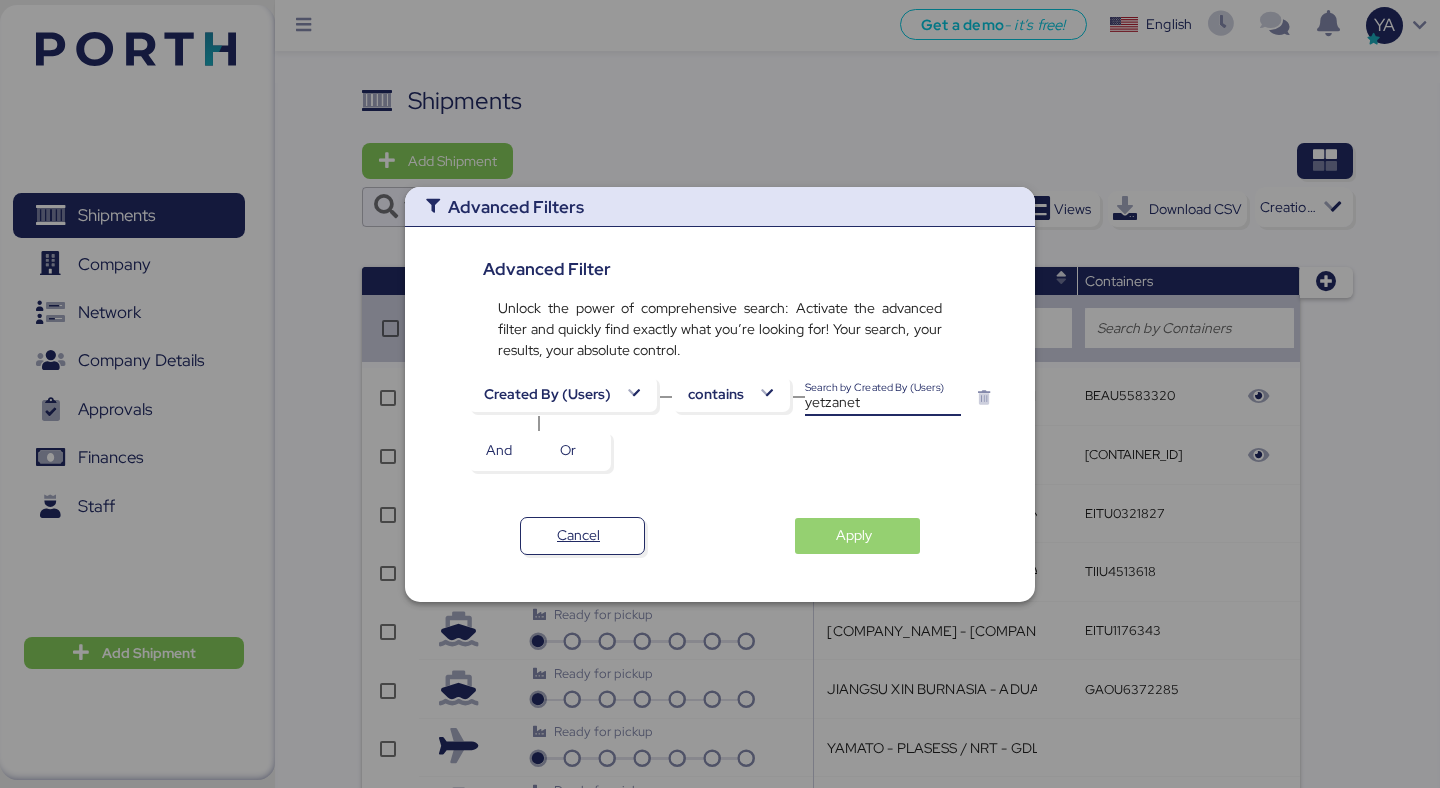 click on "Cancel Apply" at bounding box center (720, 528) 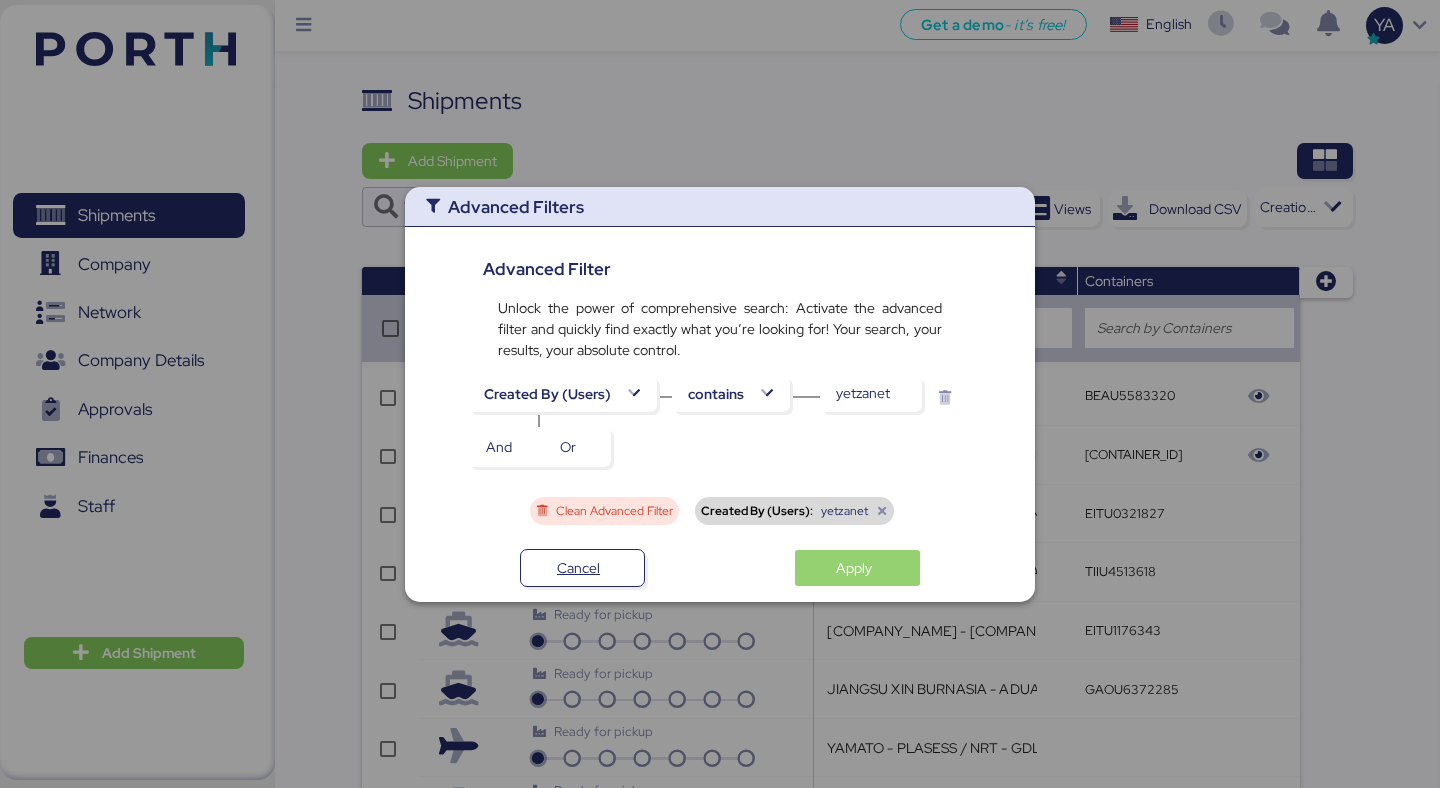 click on "Apply" at bounding box center (854, 568) 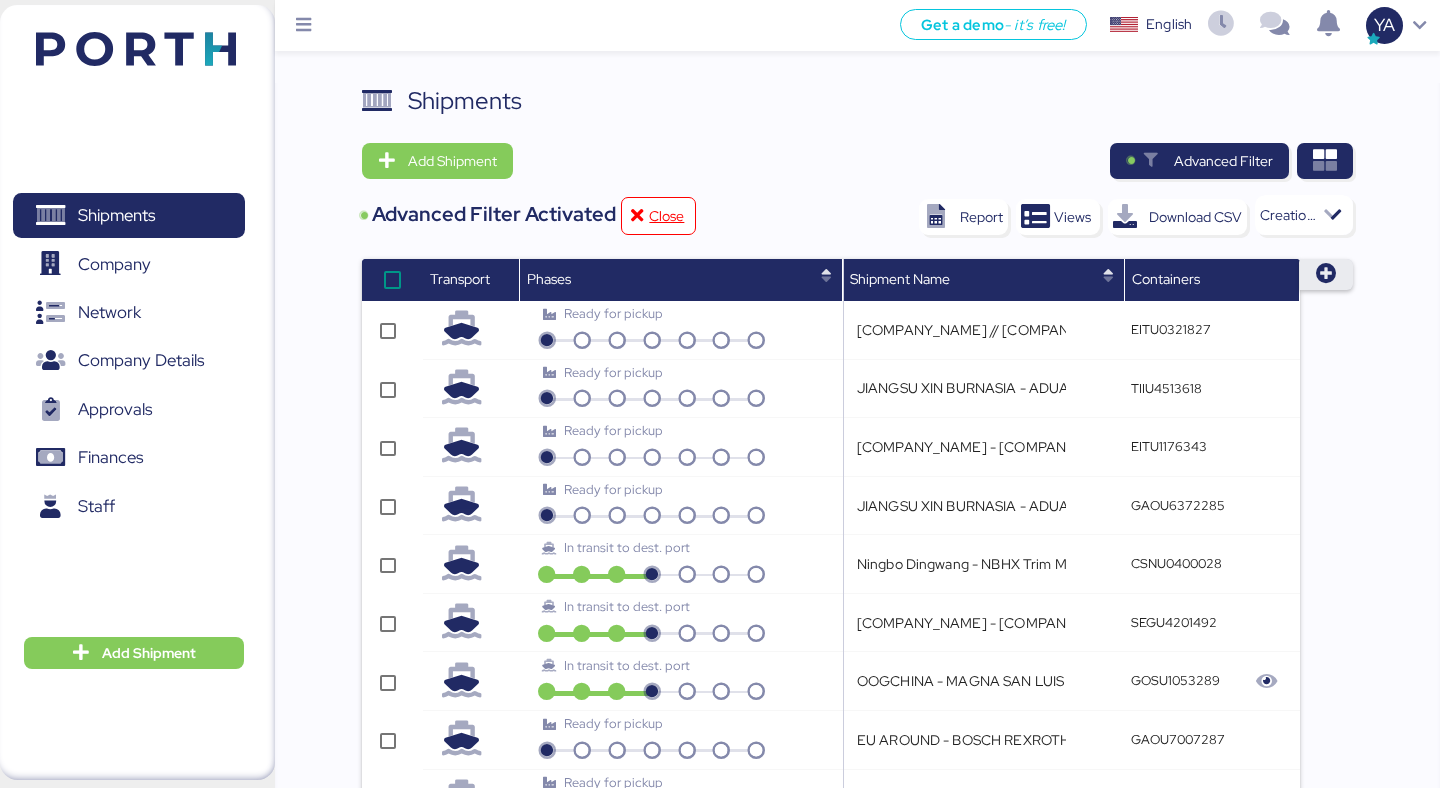 click at bounding box center (1326, 274) 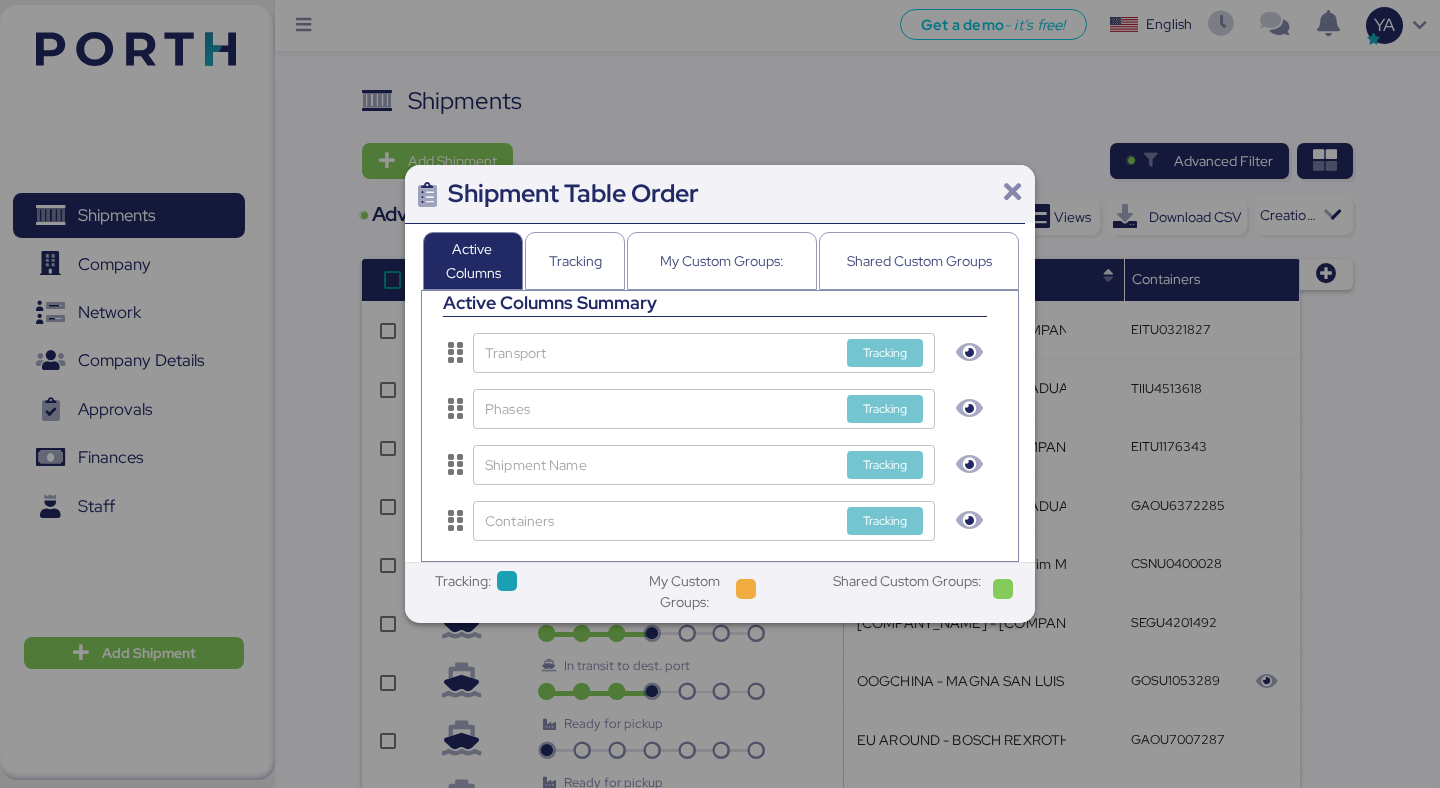 scroll, scrollTop: 0, scrollLeft: 0, axis: both 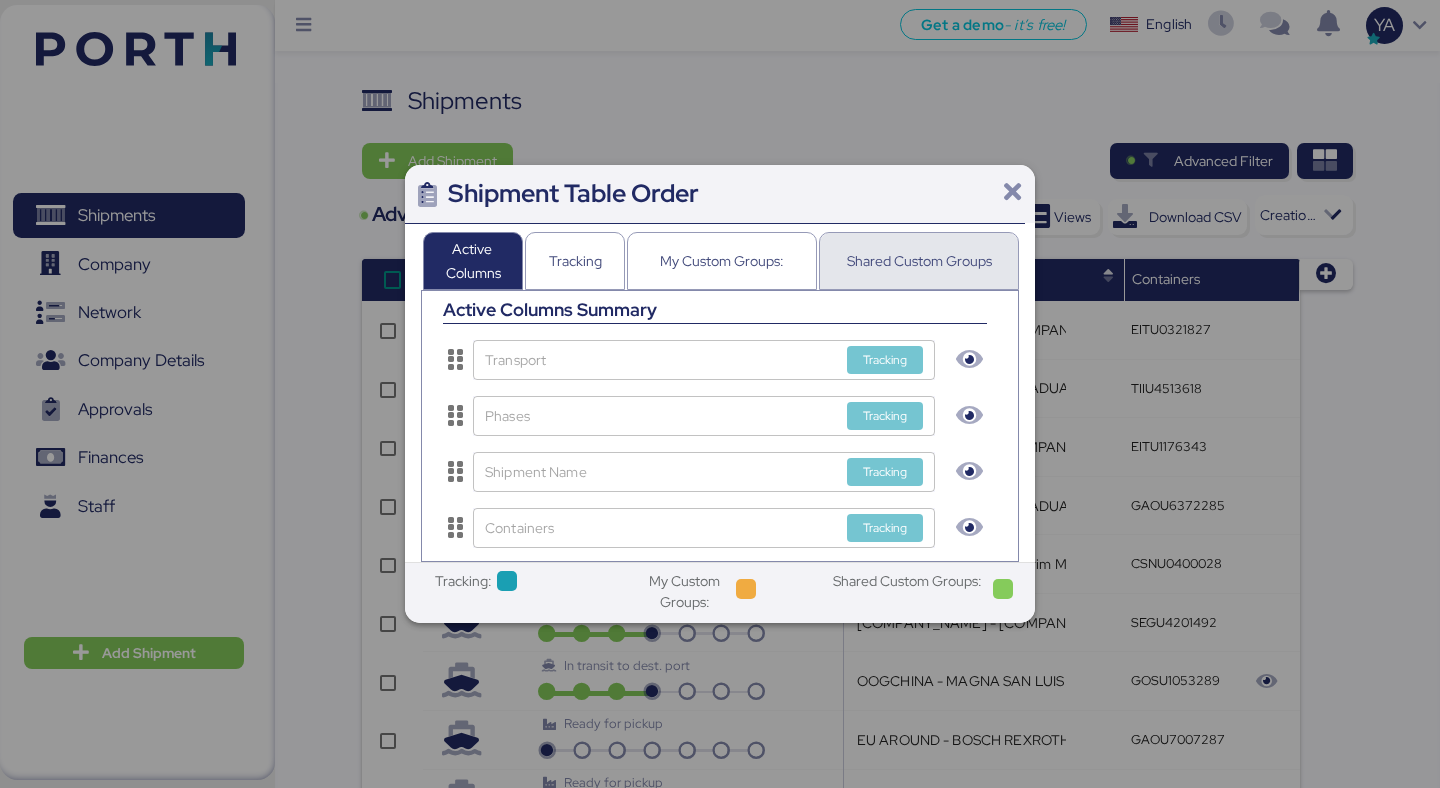 click on "Shared Custom Groups" at bounding box center [919, 261] 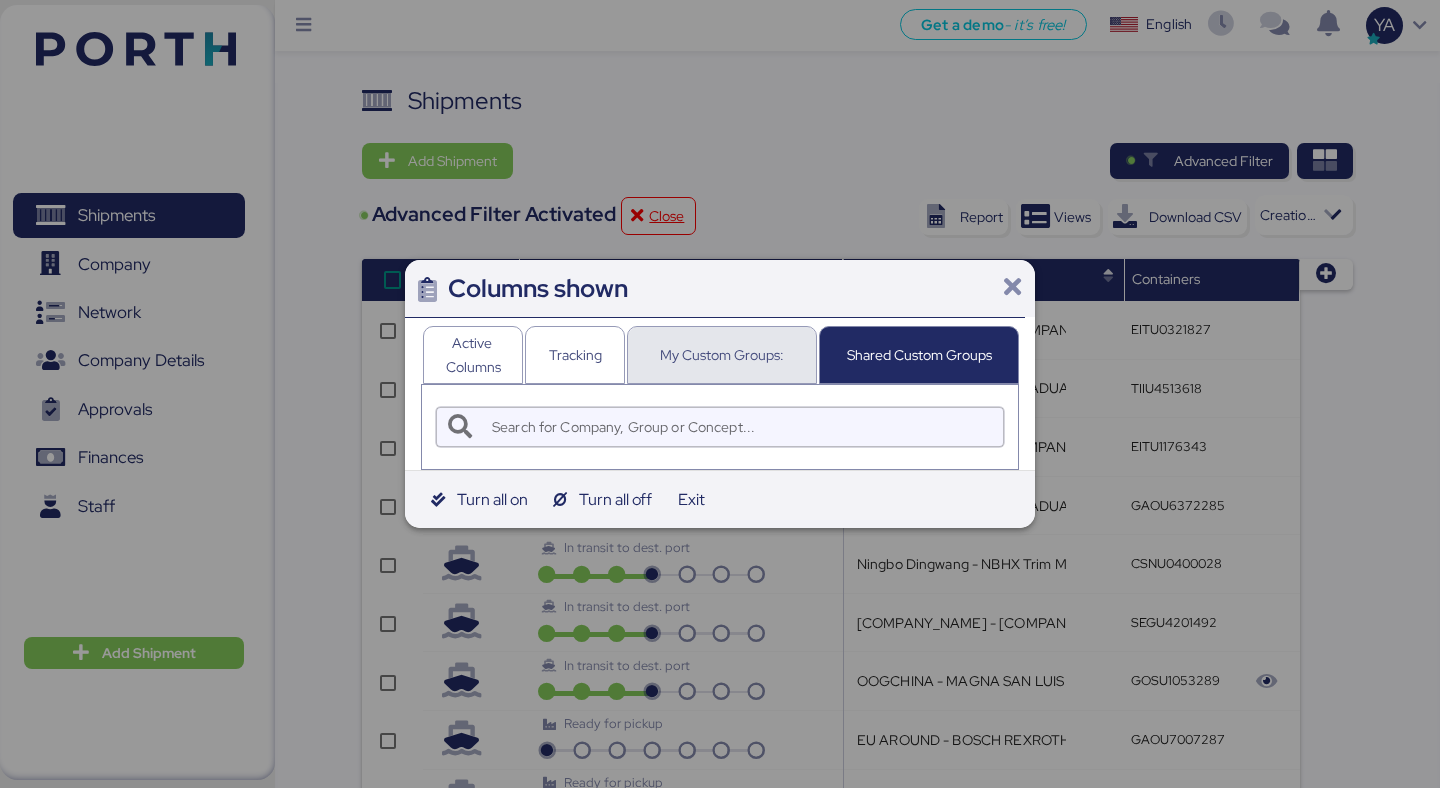 click on "My Custom Groups:" at bounding box center [722, 355] 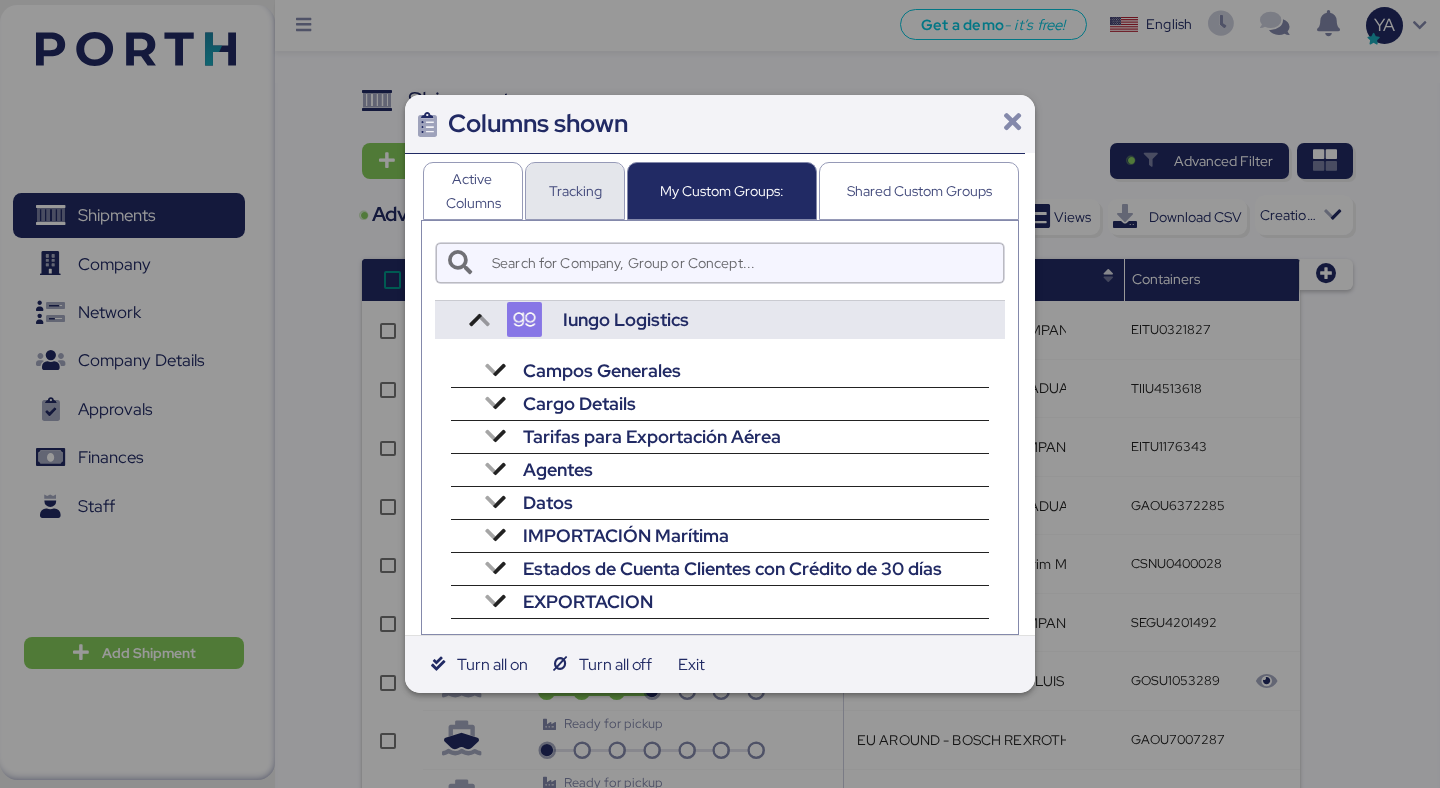 click on "Tracking" at bounding box center (575, 191) 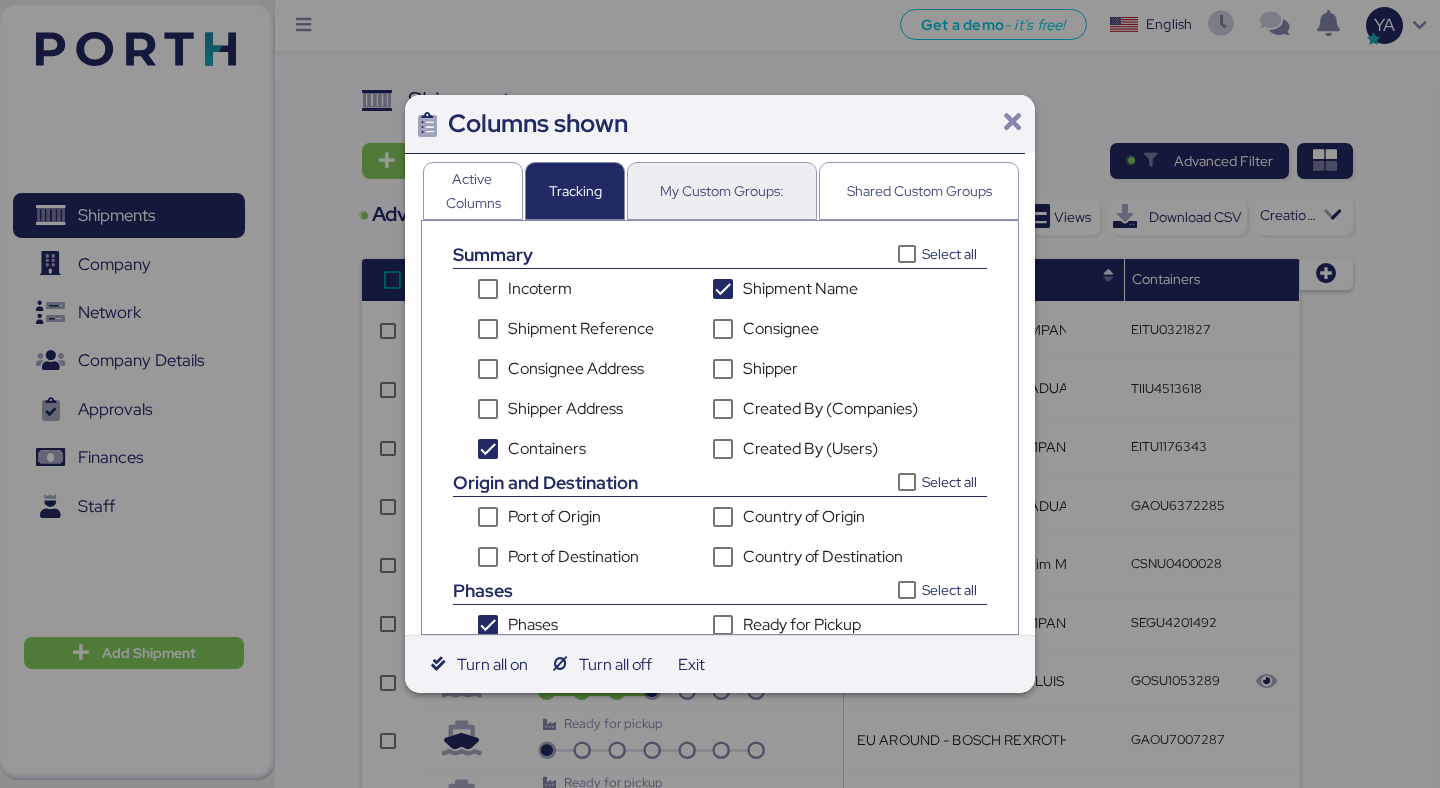 scroll, scrollTop: 0, scrollLeft: 0, axis: both 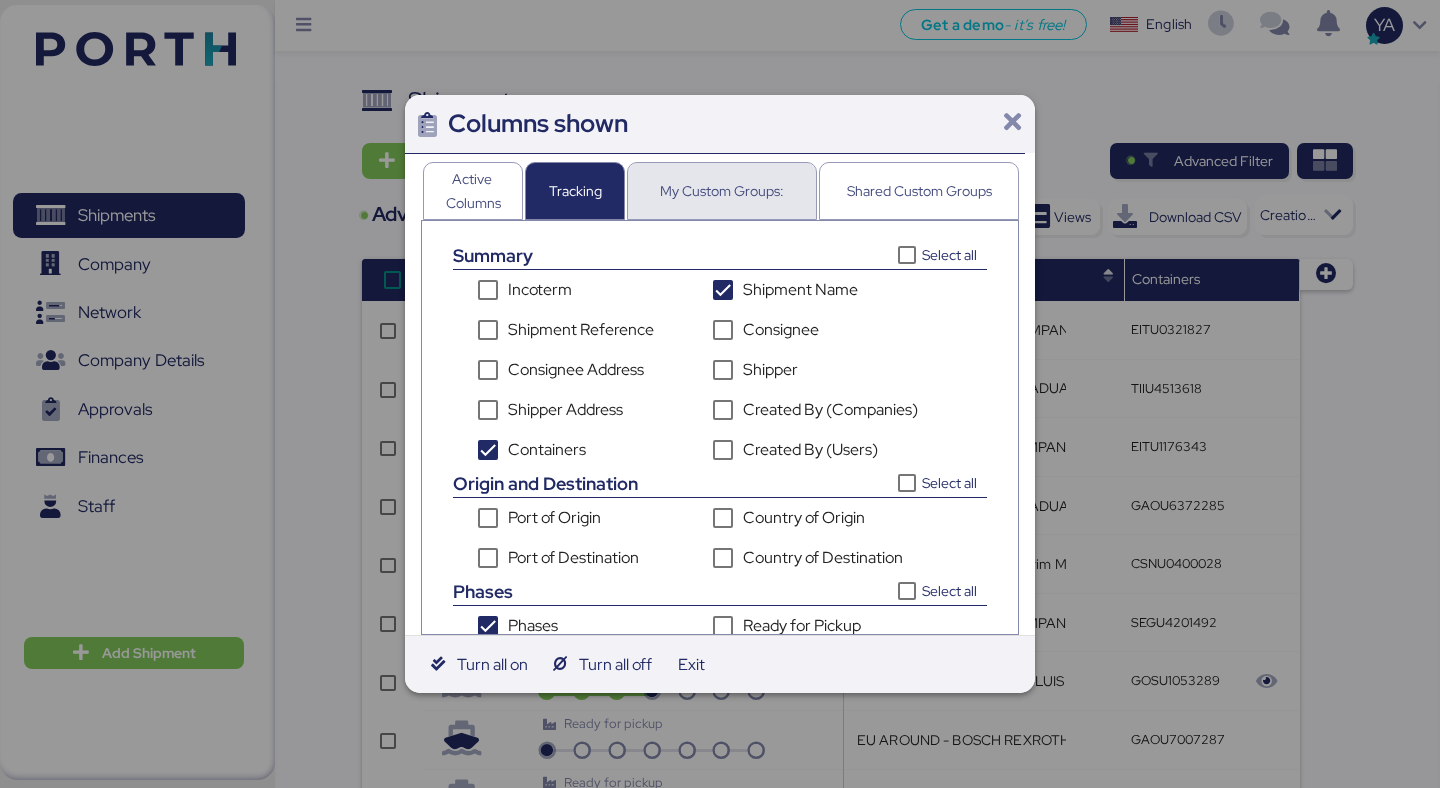click on "My Custom Groups:" at bounding box center (722, 191) 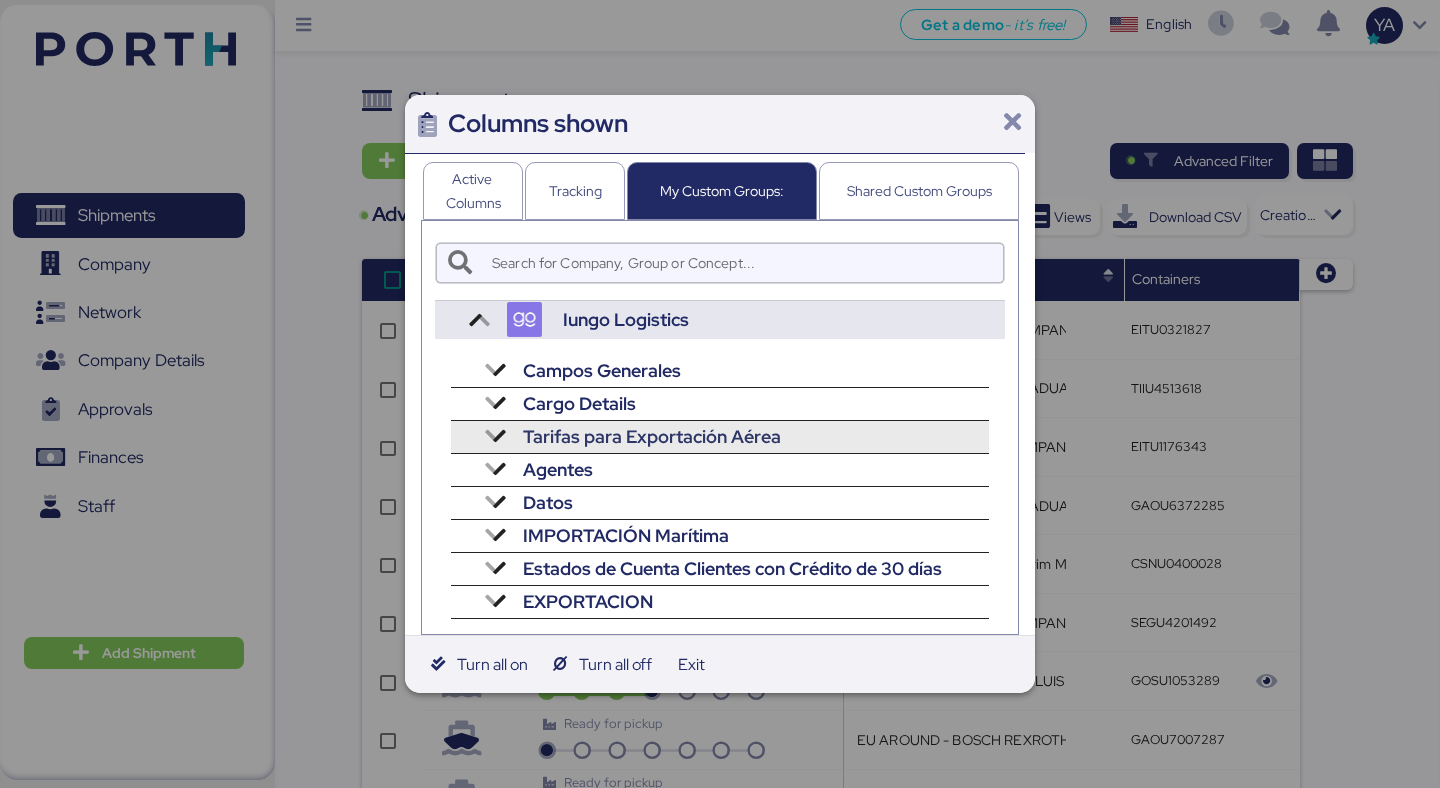 scroll, scrollTop: 6, scrollLeft: 0, axis: vertical 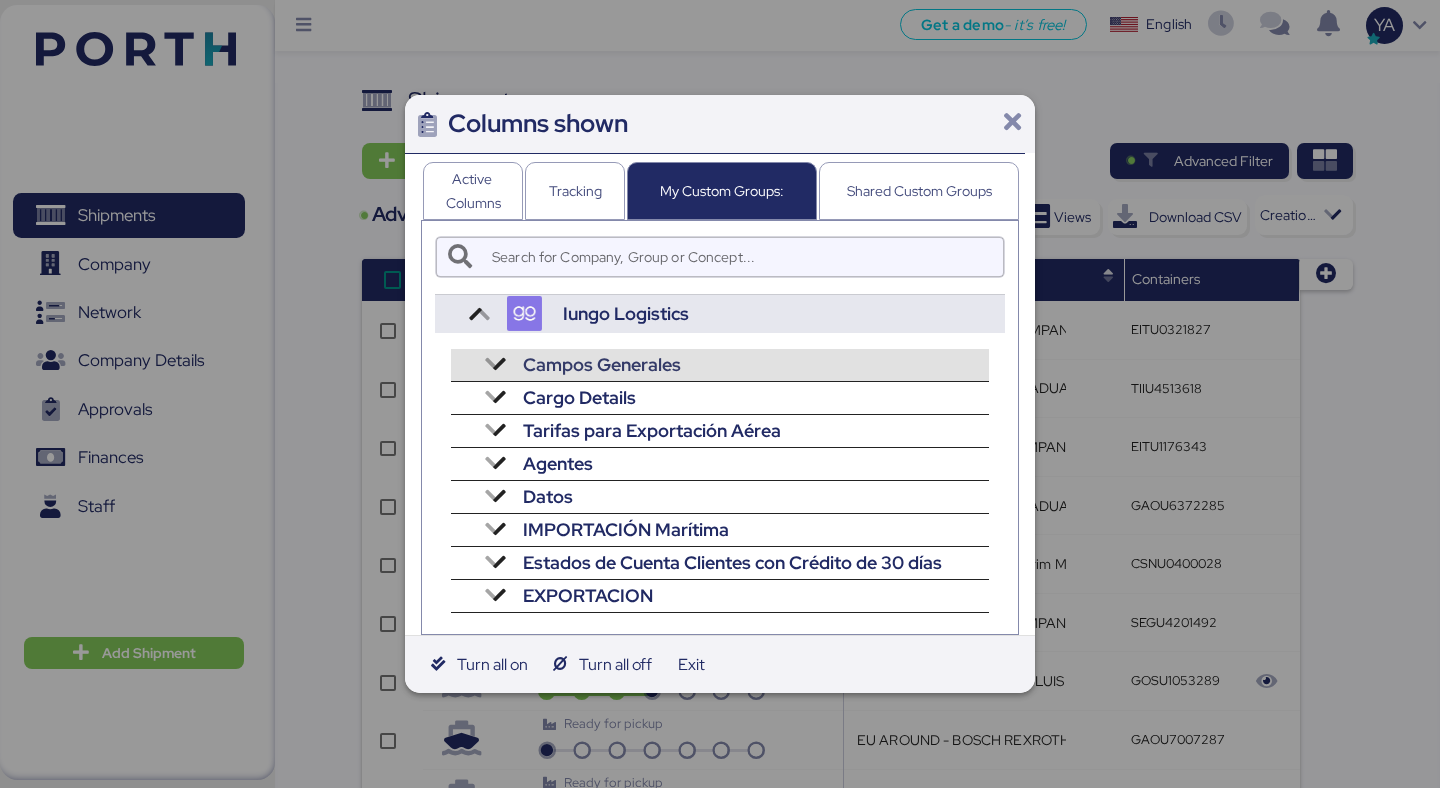 click at bounding box center [495, 365] 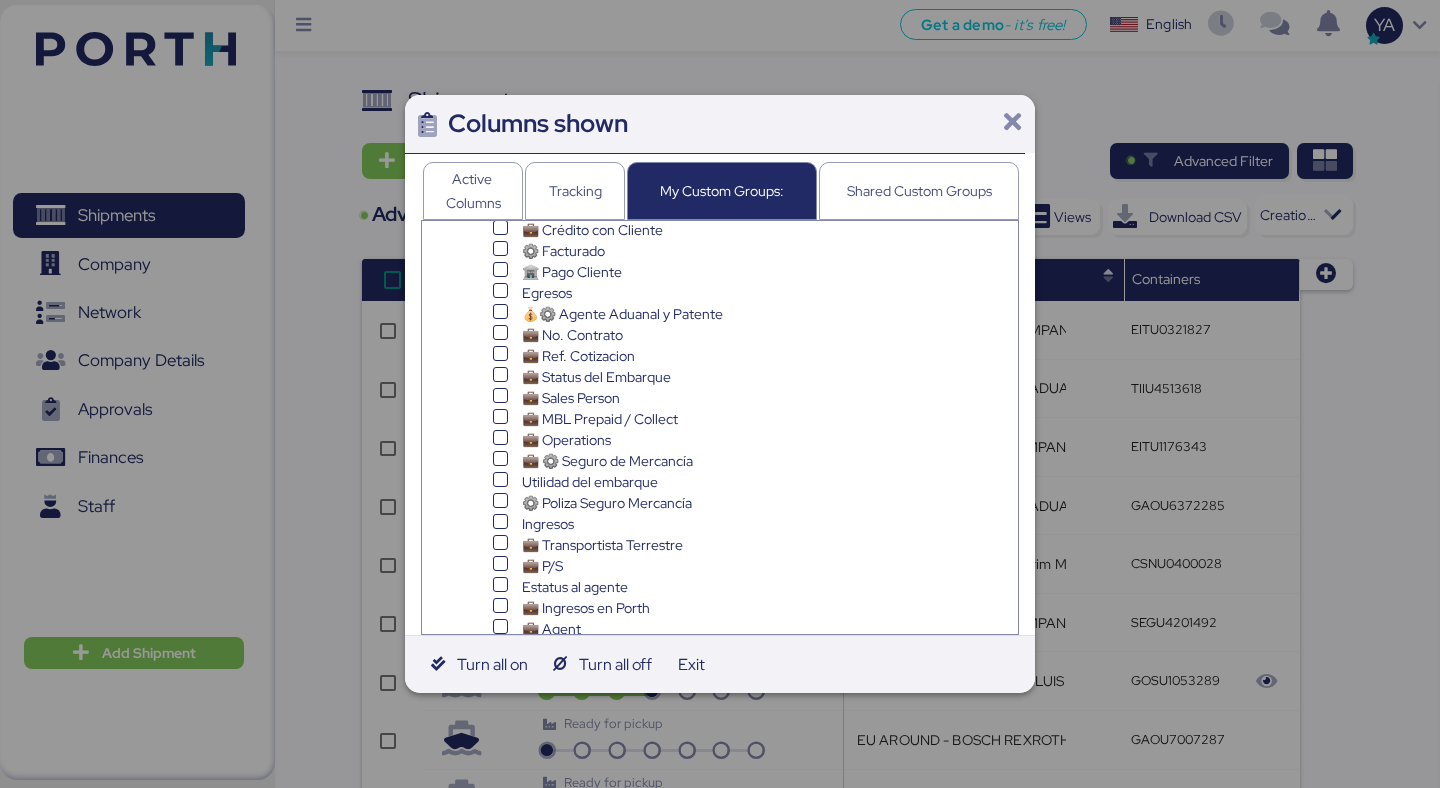 scroll, scrollTop: 0, scrollLeft: 0, axis: both 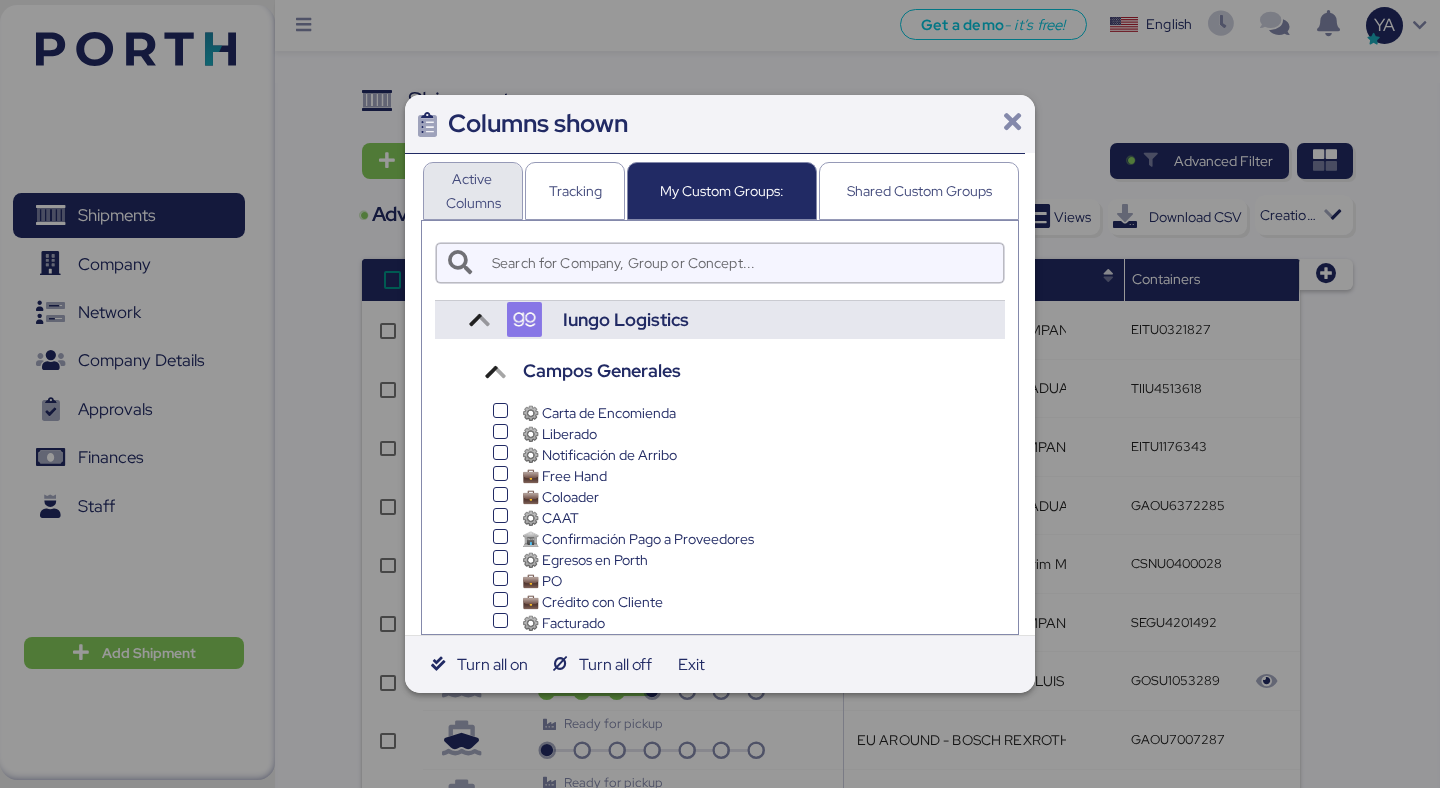 click on "Active Columns" at bounding box center (473, 191) 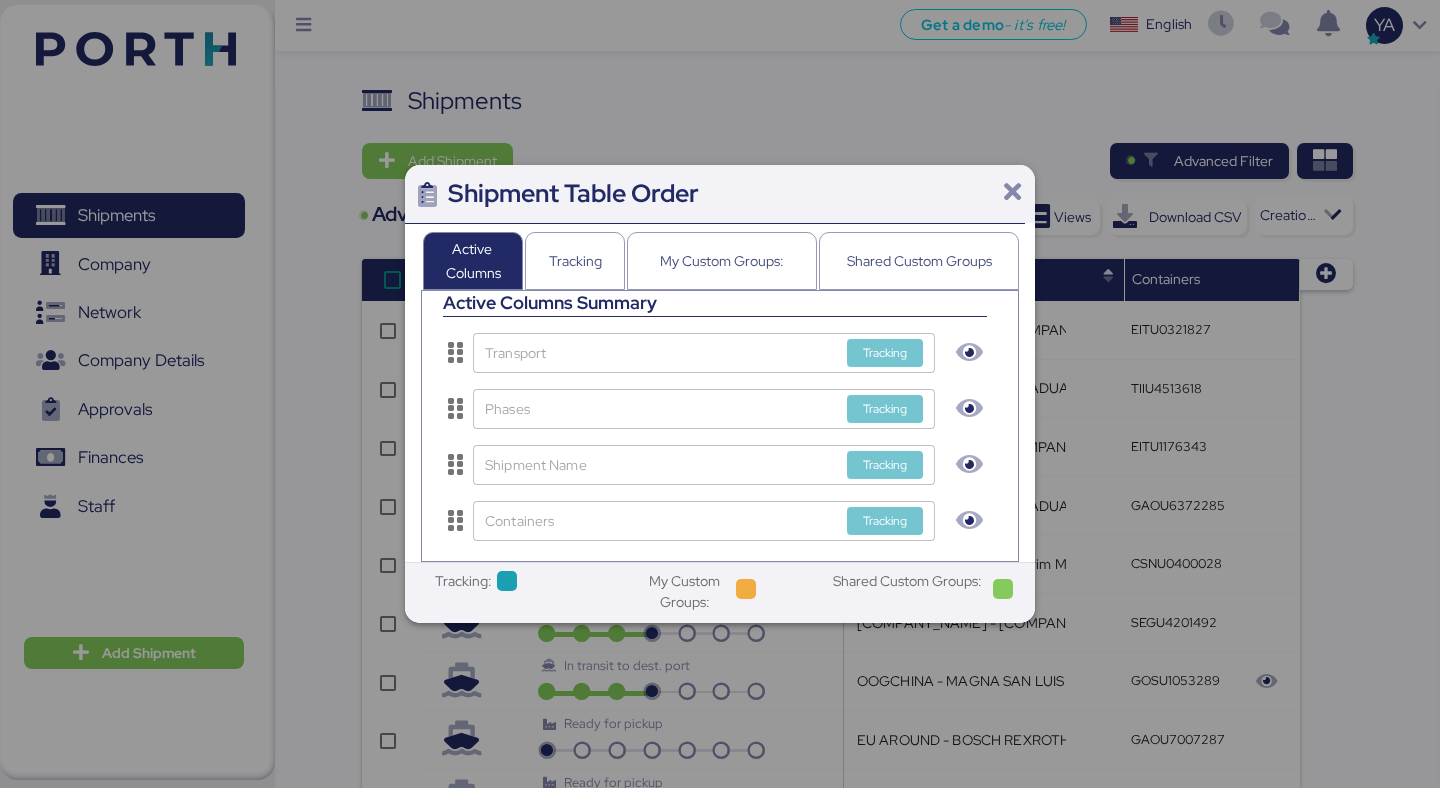 scroll, scrollTop: 0, scrollLeft: 0, axis: both 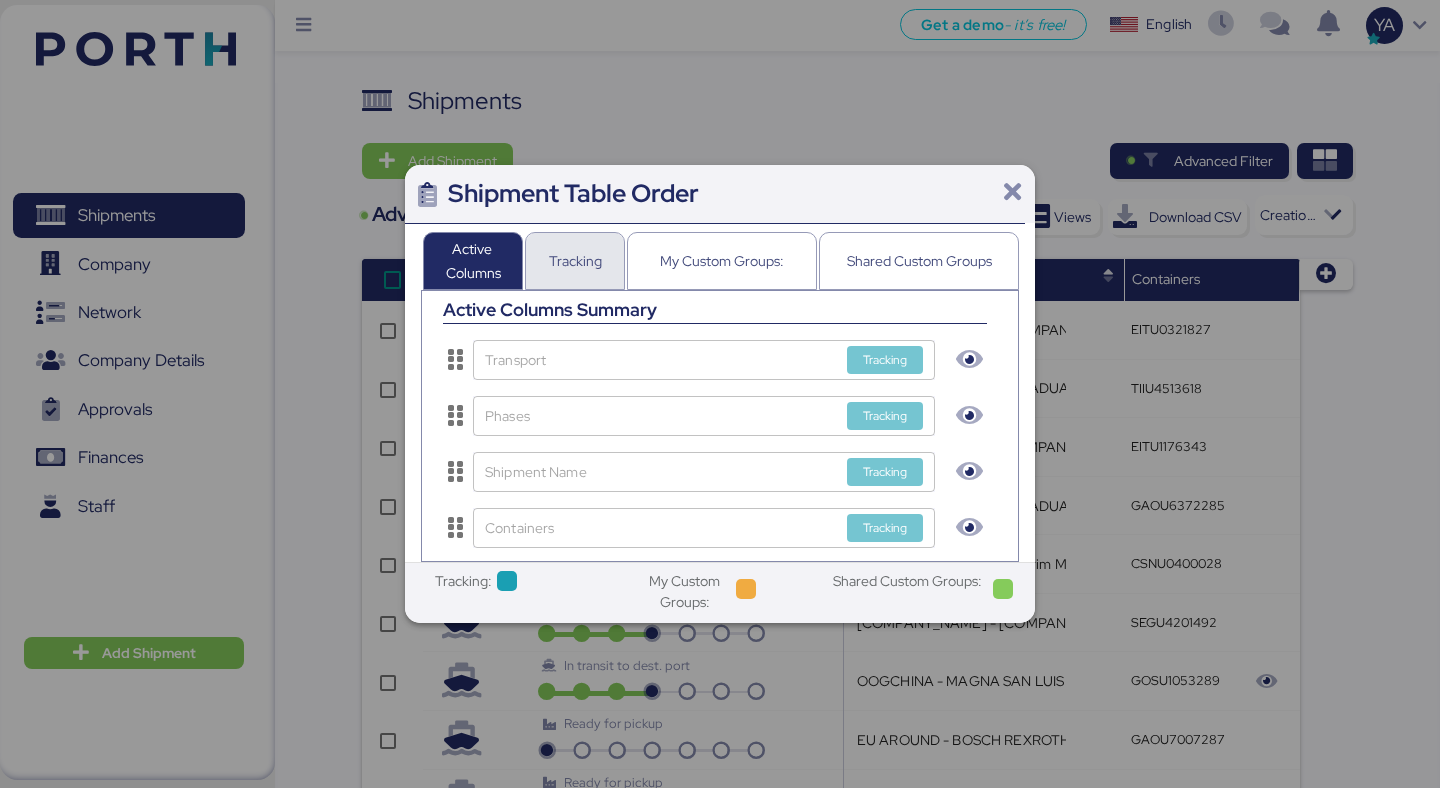 click on "Tracking" at bounding box center [575, 261] 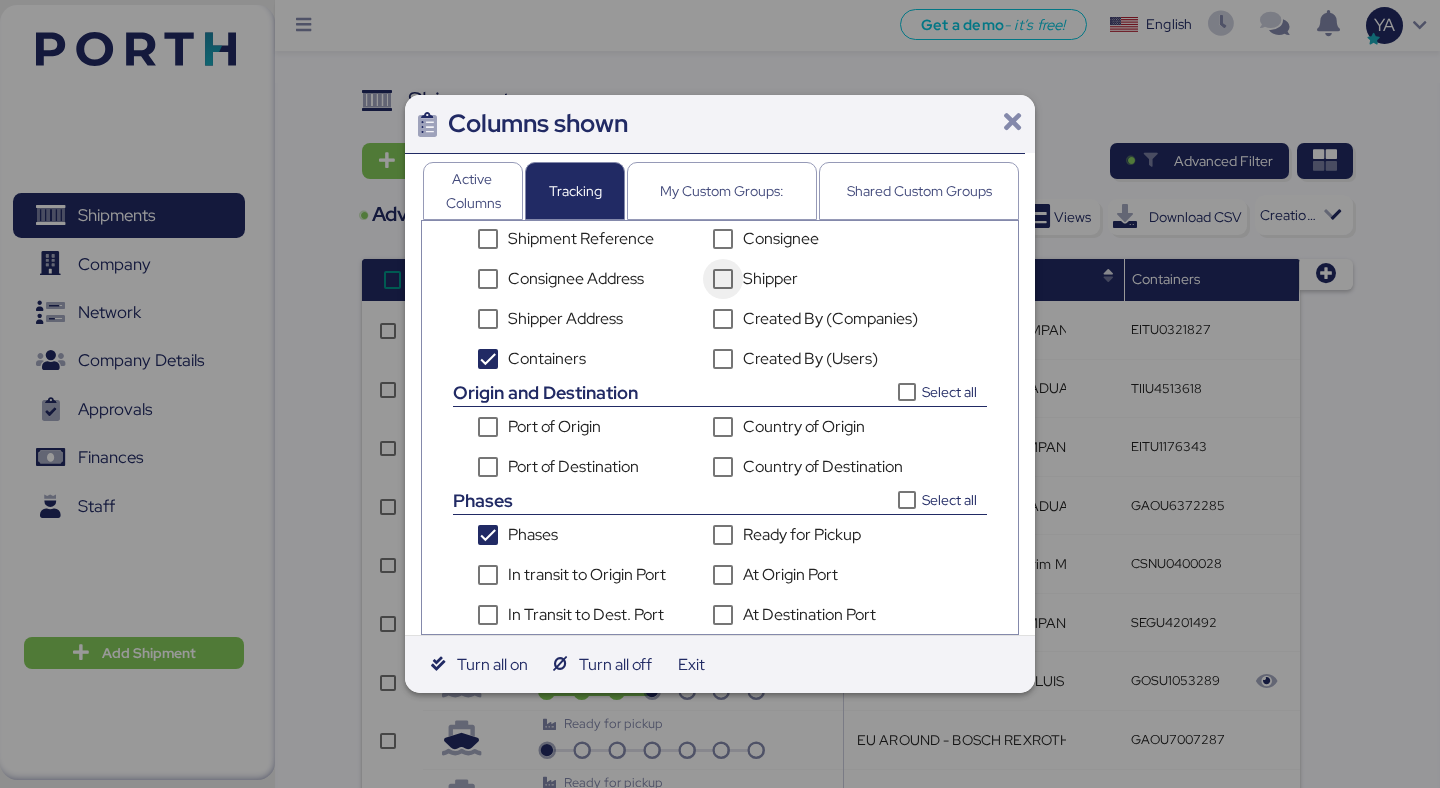 scroll, scrollTop: 93, scrollLeft: 0, axis: vertical 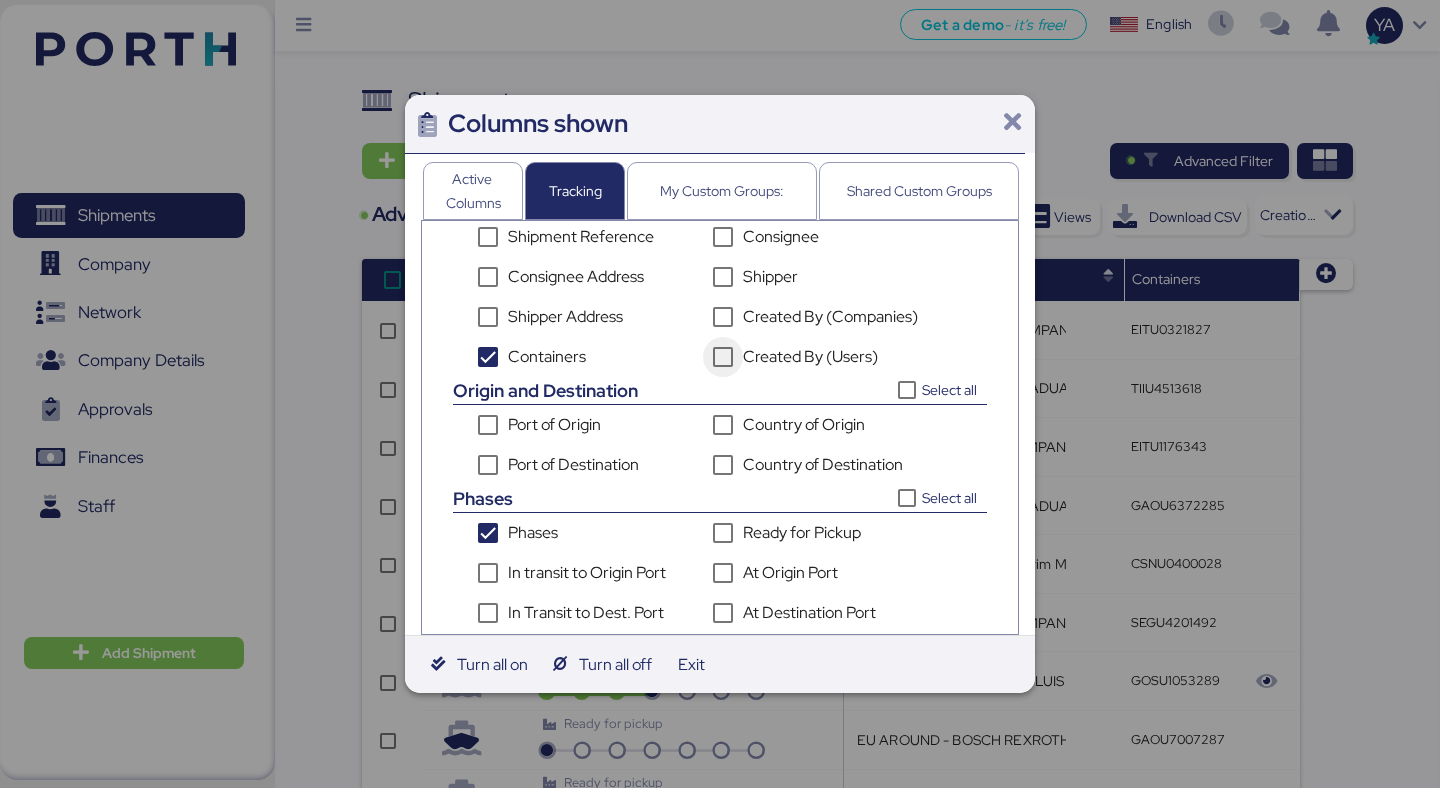 click on "Created By (Users)" at bounding box center [810, 357] 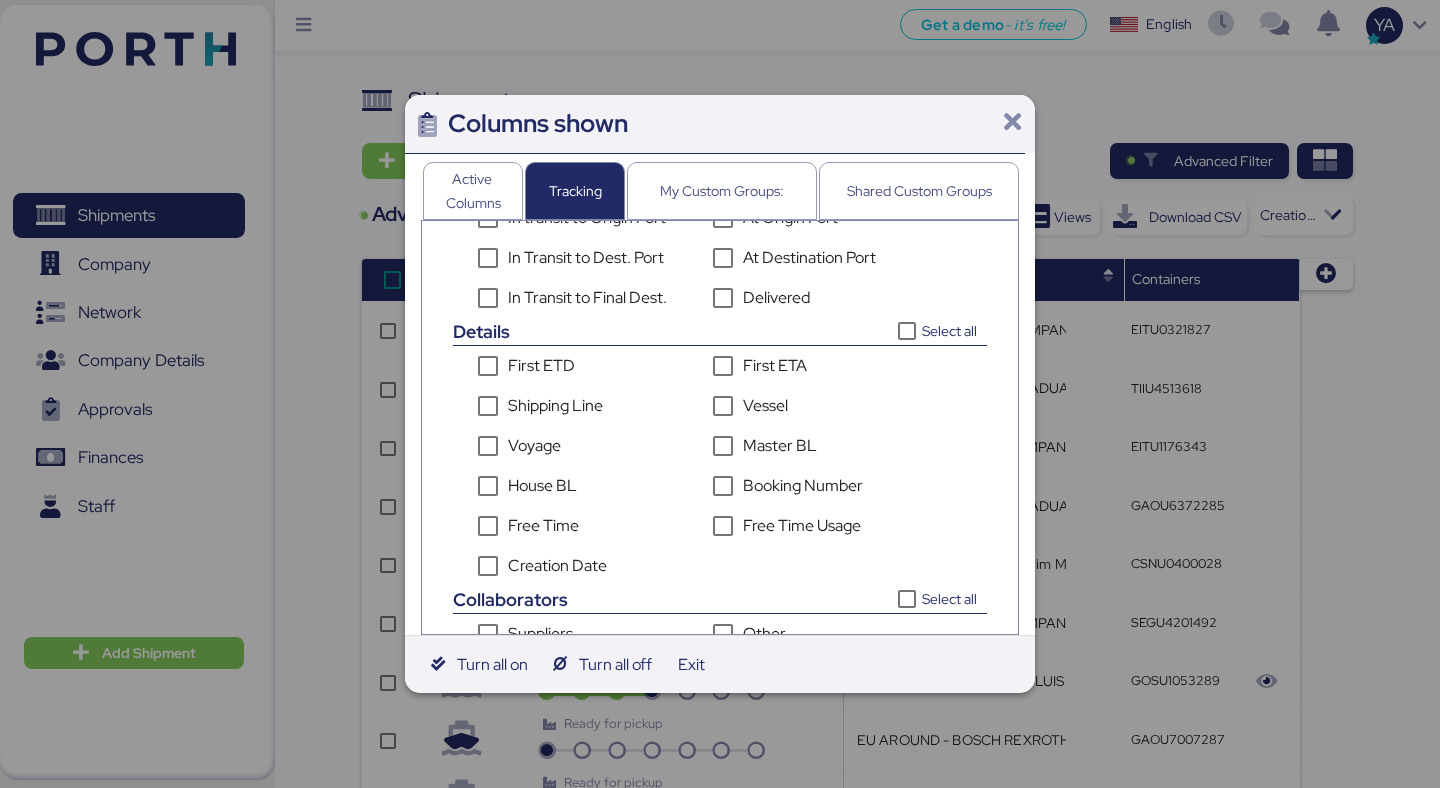 scroll, scrollTop: 541, scrollLeft: 0, axis: vertical 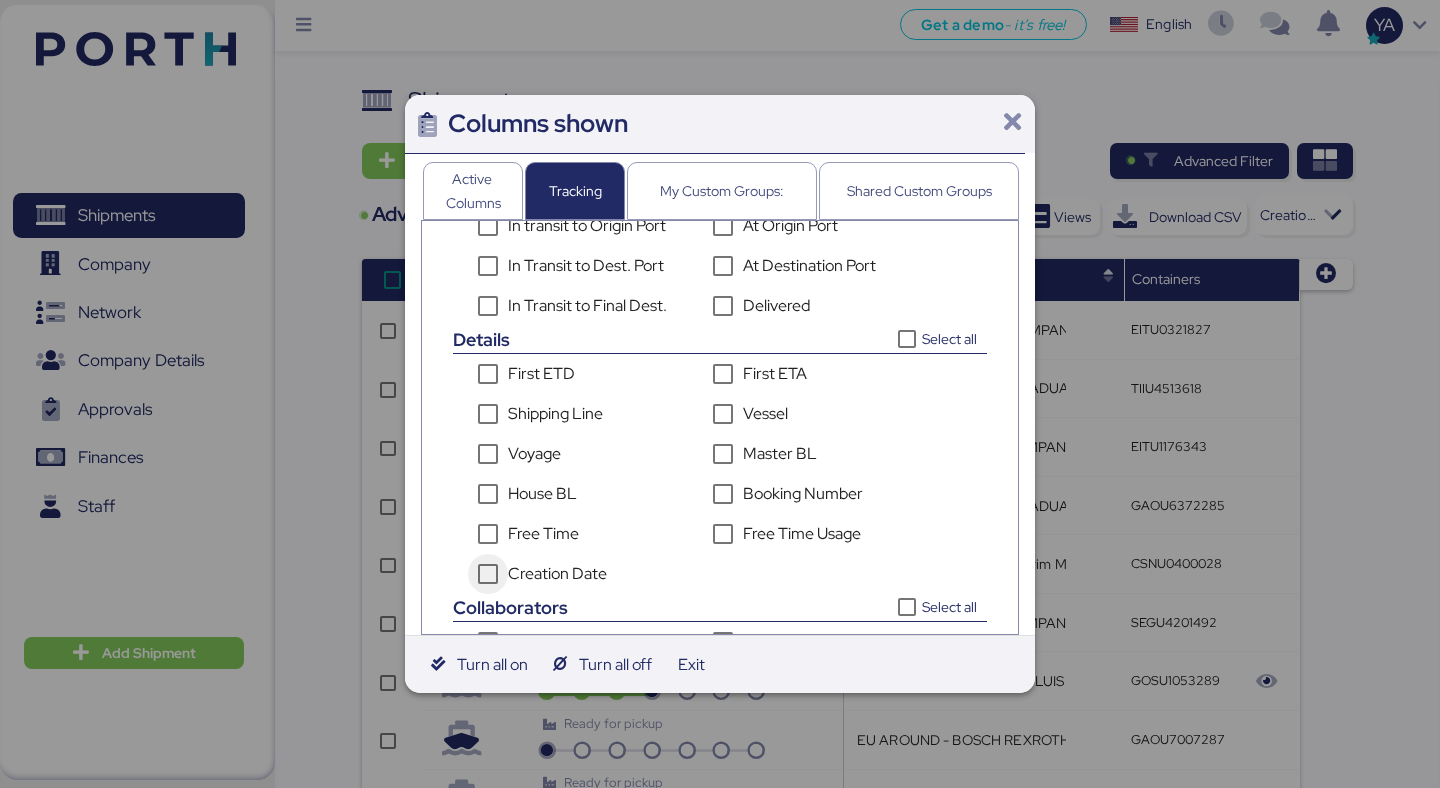 click on "Creation Date" at bounding box center (557, 574) 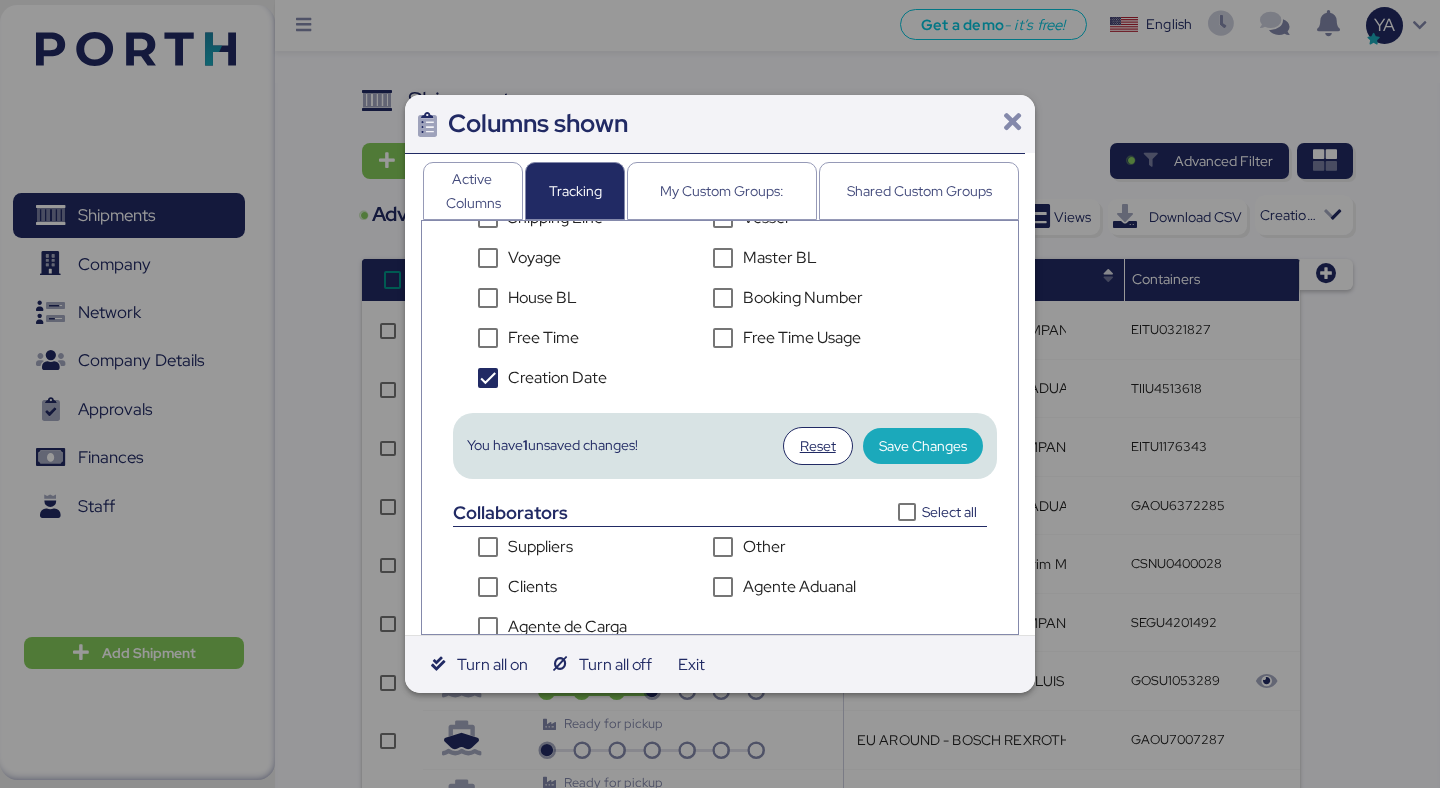 click on "You have  1  unsaved changes! Reset Save Changes" at bounding box center (725, 446) 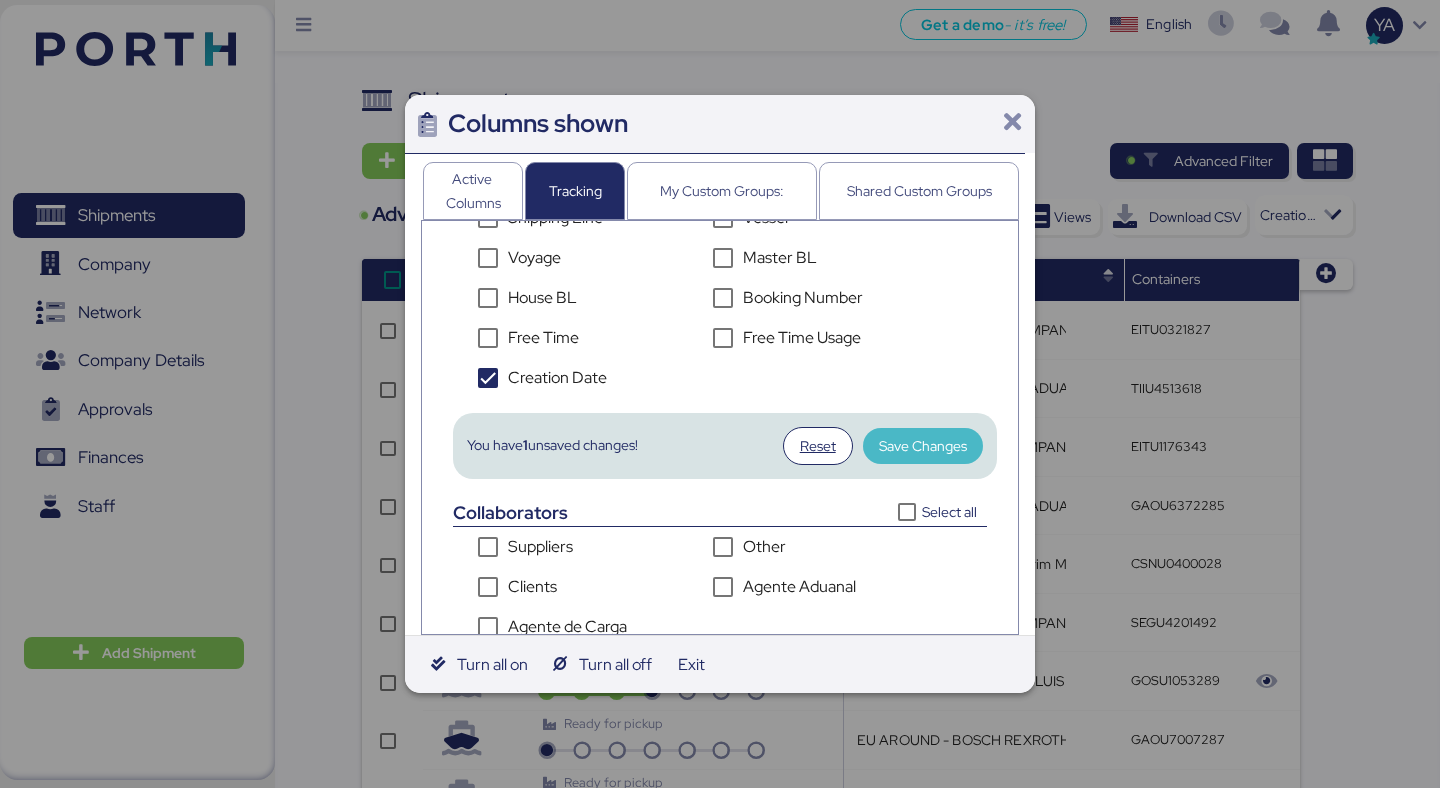 click on "Save Changes" at bounding box center (923, 446) 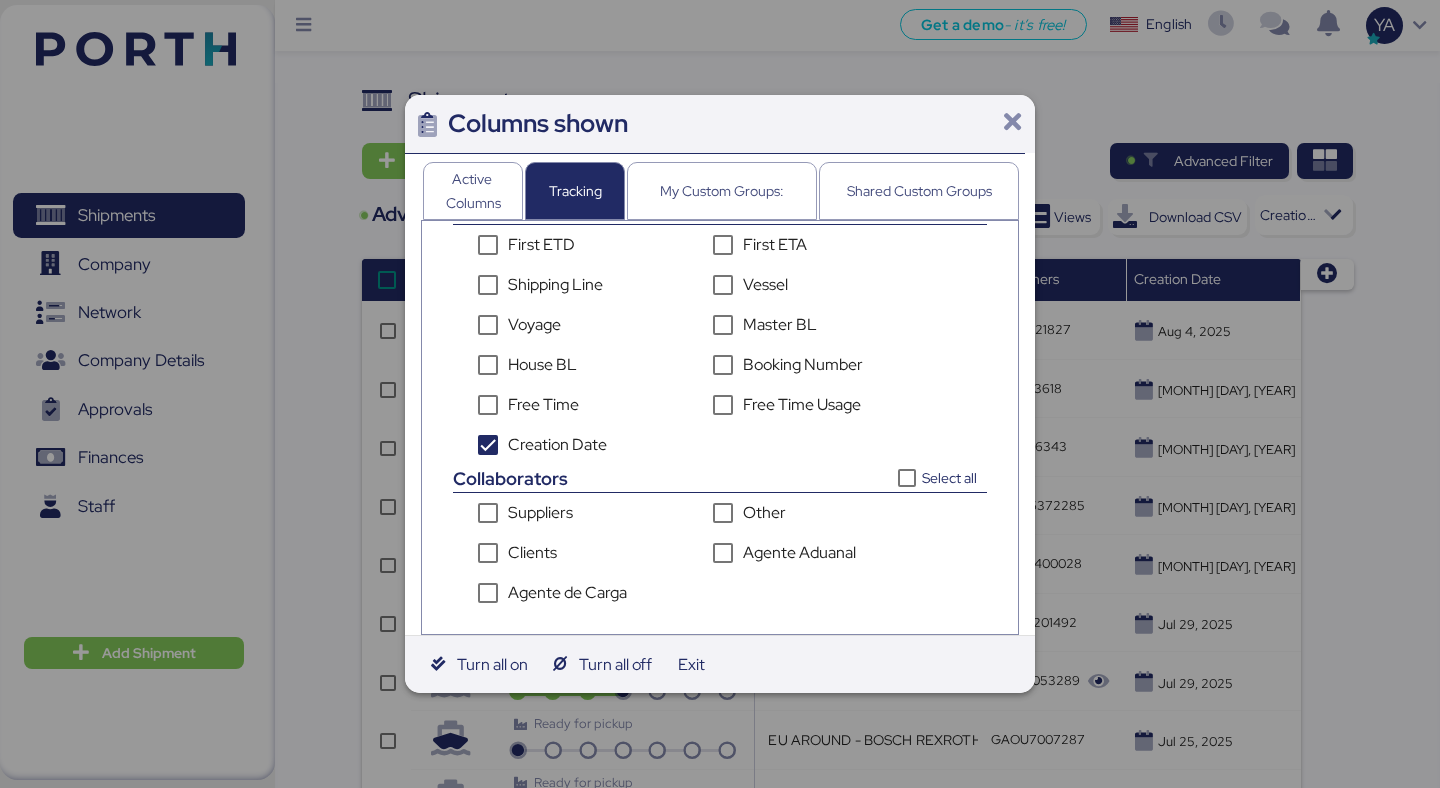 scroll, scrollTop: 670, scrollLeft: 0, axis: vertical 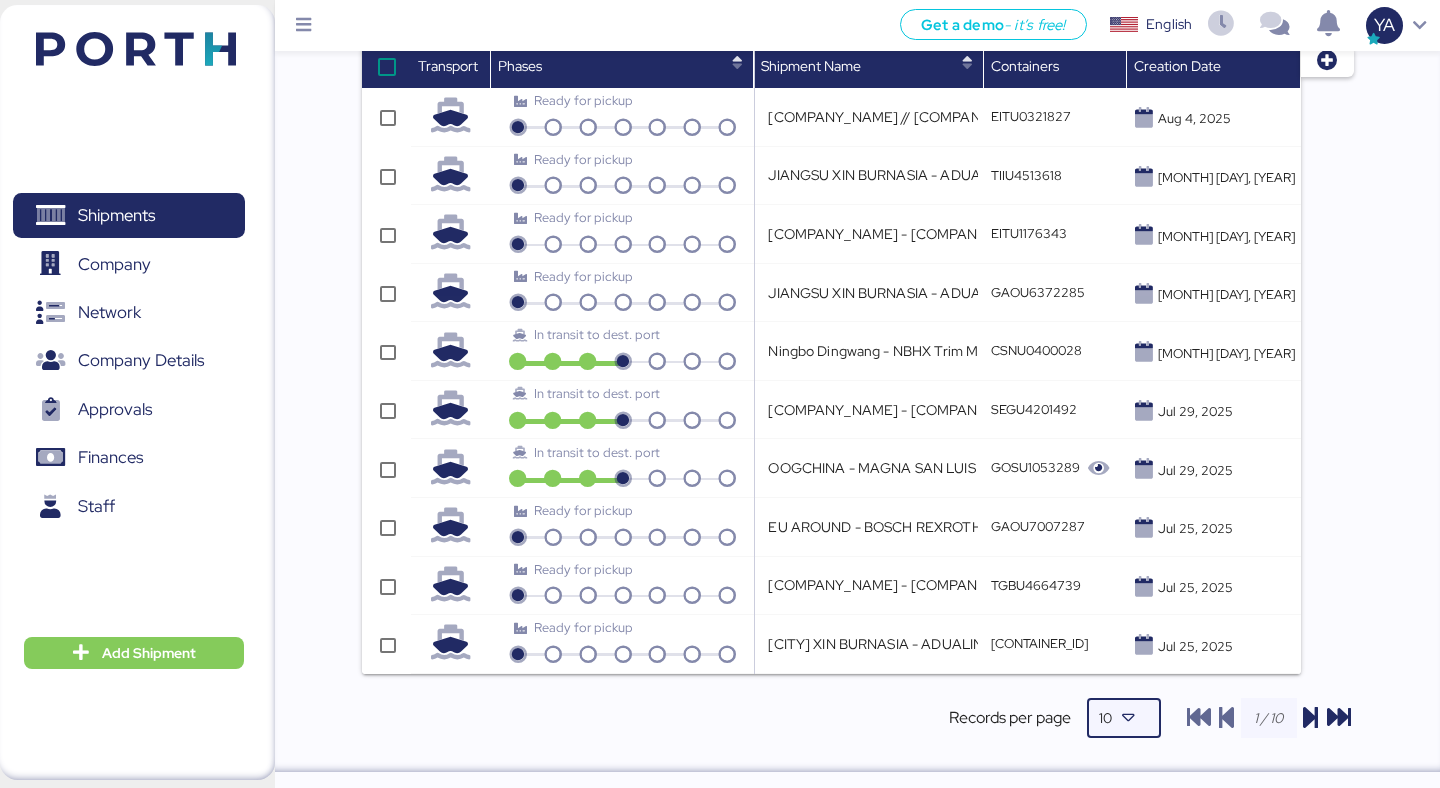 click at bounding box center (1129, 718) 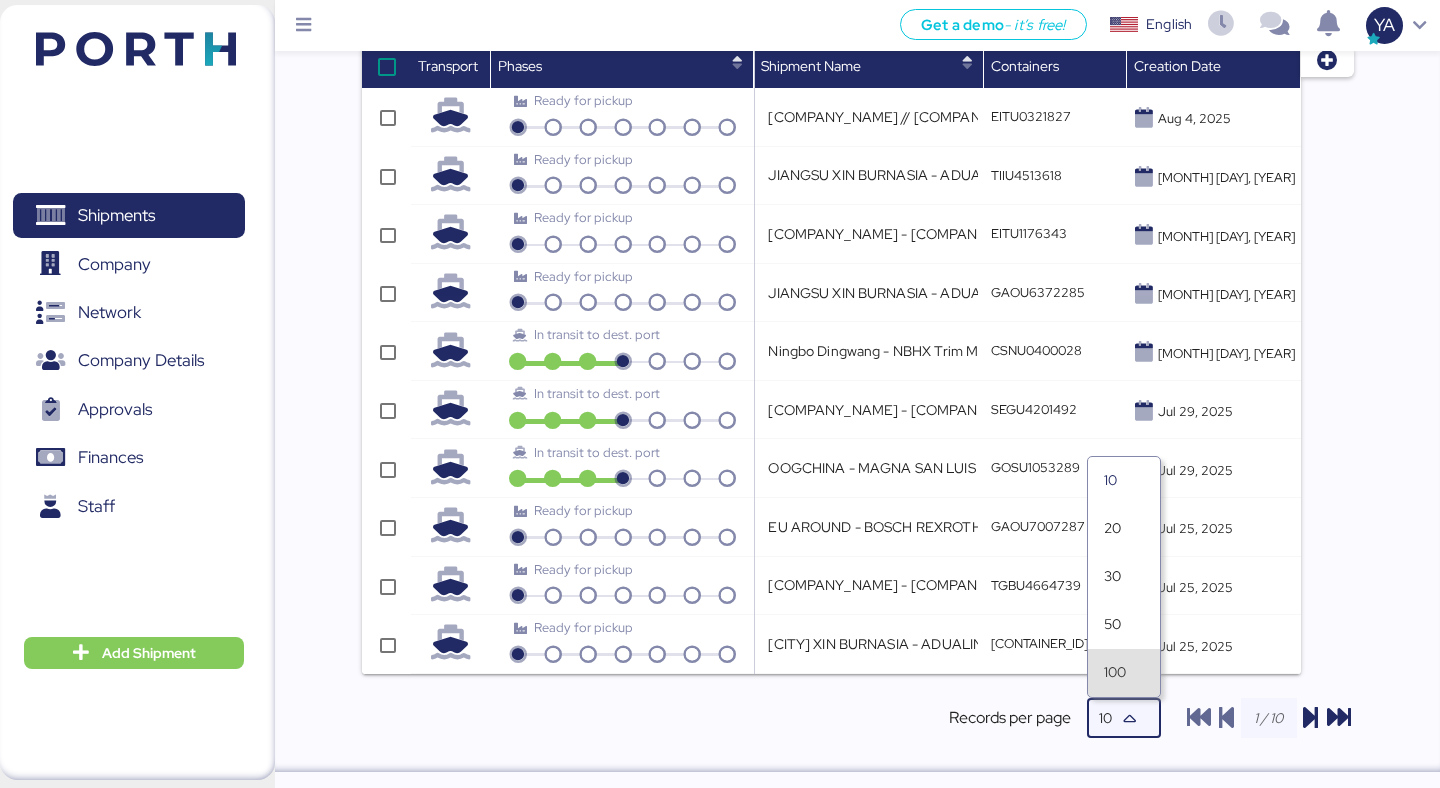 click on "100" at bounding box center [1124, 673] 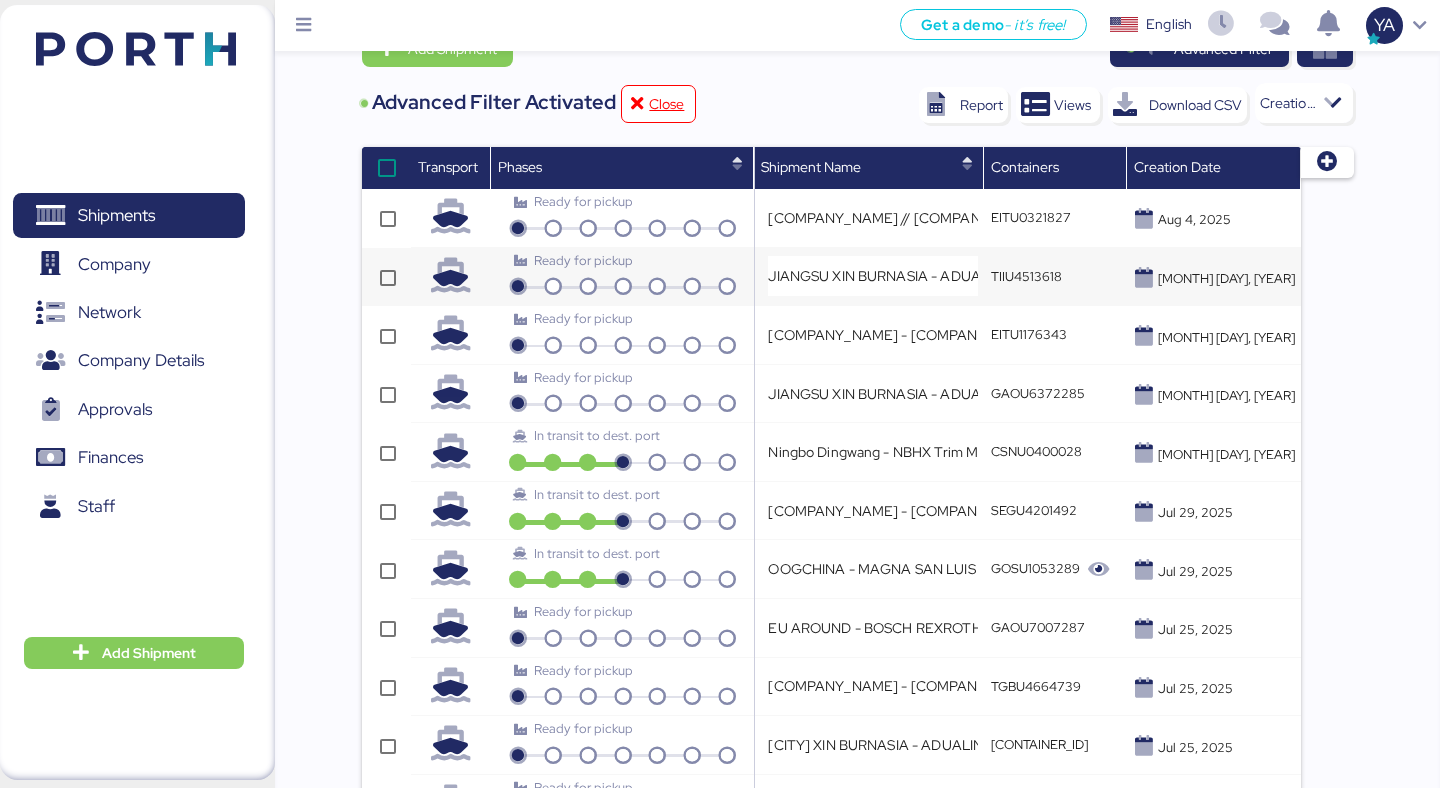 scroll, scrollTop: 110, scrollLeft: 0, axis: vertical 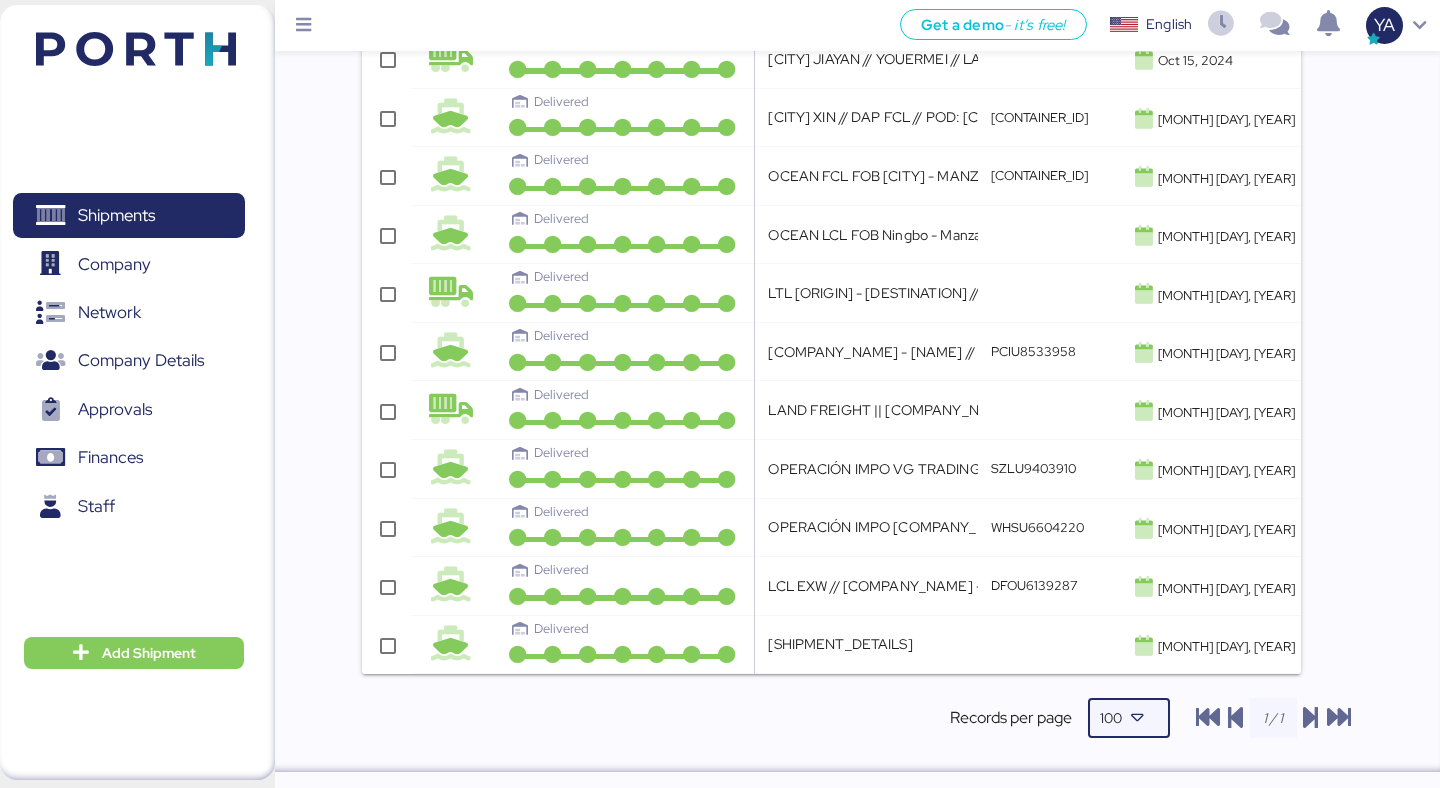 click on "Shipments Add Shipment Advanced Filter Advanced Filter Activated Close Report Views Download CSV Creation date, Descending Transport Phases Shipment Name Containers Creation Date Ready for pickup [COMPANY_NAME] // [COMPANY_NAME] // [CONTAINER_DETAILS] // [PORT] - [PORT] // MBL: [MBL_ID] - HBL: [HBL_ID] - BKG: [BKG_ID] [CONTAINER_ID] [MONTH] [DAY], [YEAR]
Ready for pickup [COMPANY_NAME] - [COMPANY_NAME] // [CONTAINER_DETAILS] // [PORT] - [PORT] / HBL: [HBL_ID] / MBL: [MBL_ID] / BKG: [BKG_ID] [CONTAINER_ID] [MONTH] [DAY], [YEAR]
Ready for pickup [COMPANY_NAME] - [COMPANY_NAME] // [CONTAINER_DETAILS] // [PORT] - [PORT] / HBL: [HBL_ID] / MBL: [MBL_ID] / BKG: [BKG_ID] [CONTAINER_ID] [MONTH] [DAY], [YEAR]
Ready for pickup [COMPANY_NAME] - [COMPANY_NAME] // [CONTAINER_DETAILS] // [PORT] - [PORT] / HBL: [HBL_ID] / MBL: [MBL_ID] / BKG: [BKG_ID] [CONTAINER_ID] [MONTH] [DAY], [YEAR]
In transit to dest. port [CONTAINER_ID] [MONTH] [DAY], [YEAR]
[CONTAINER_ID]" at bounding box center (857, -2051) 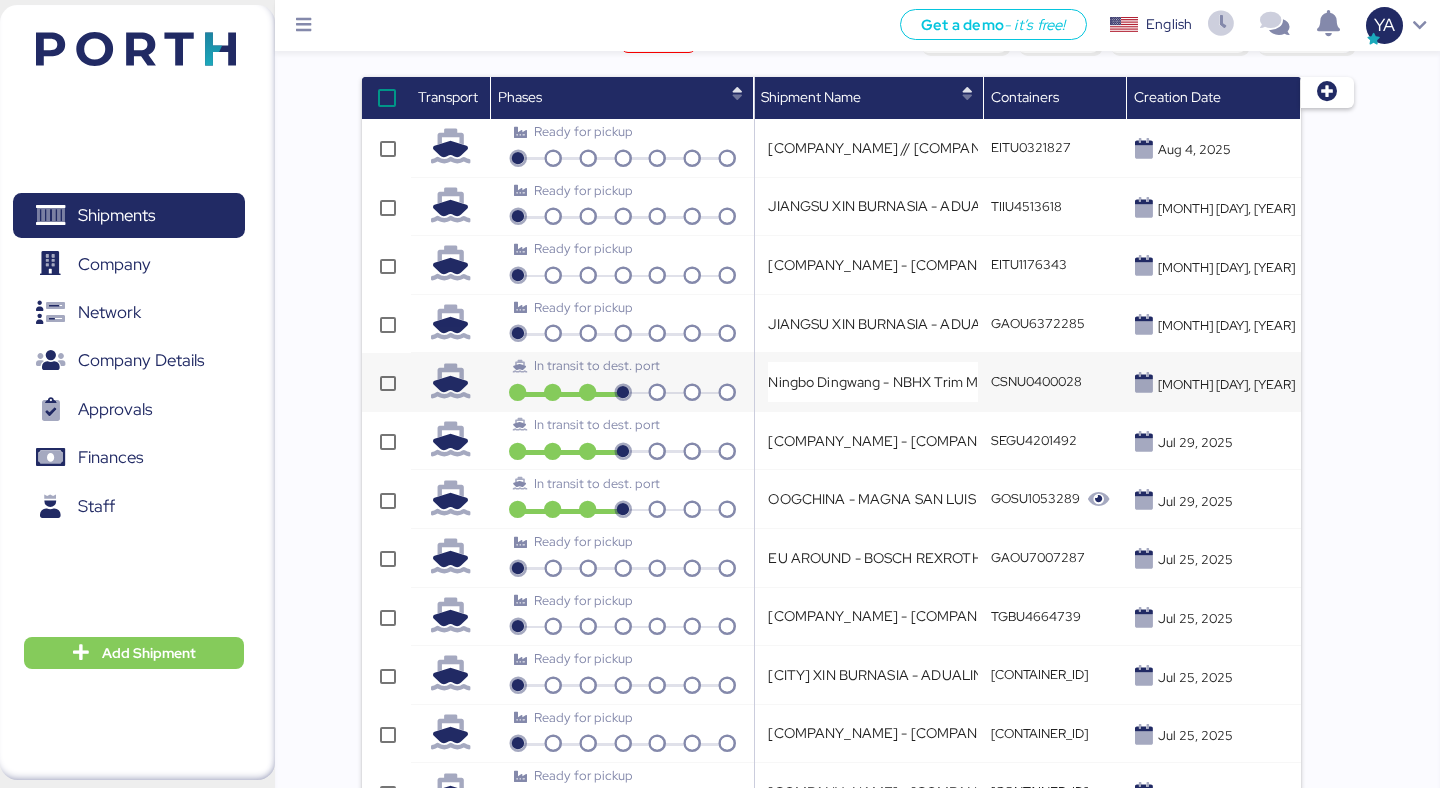 scroll, scrollTop: 183, scrollLeft: 0, axis: vertical 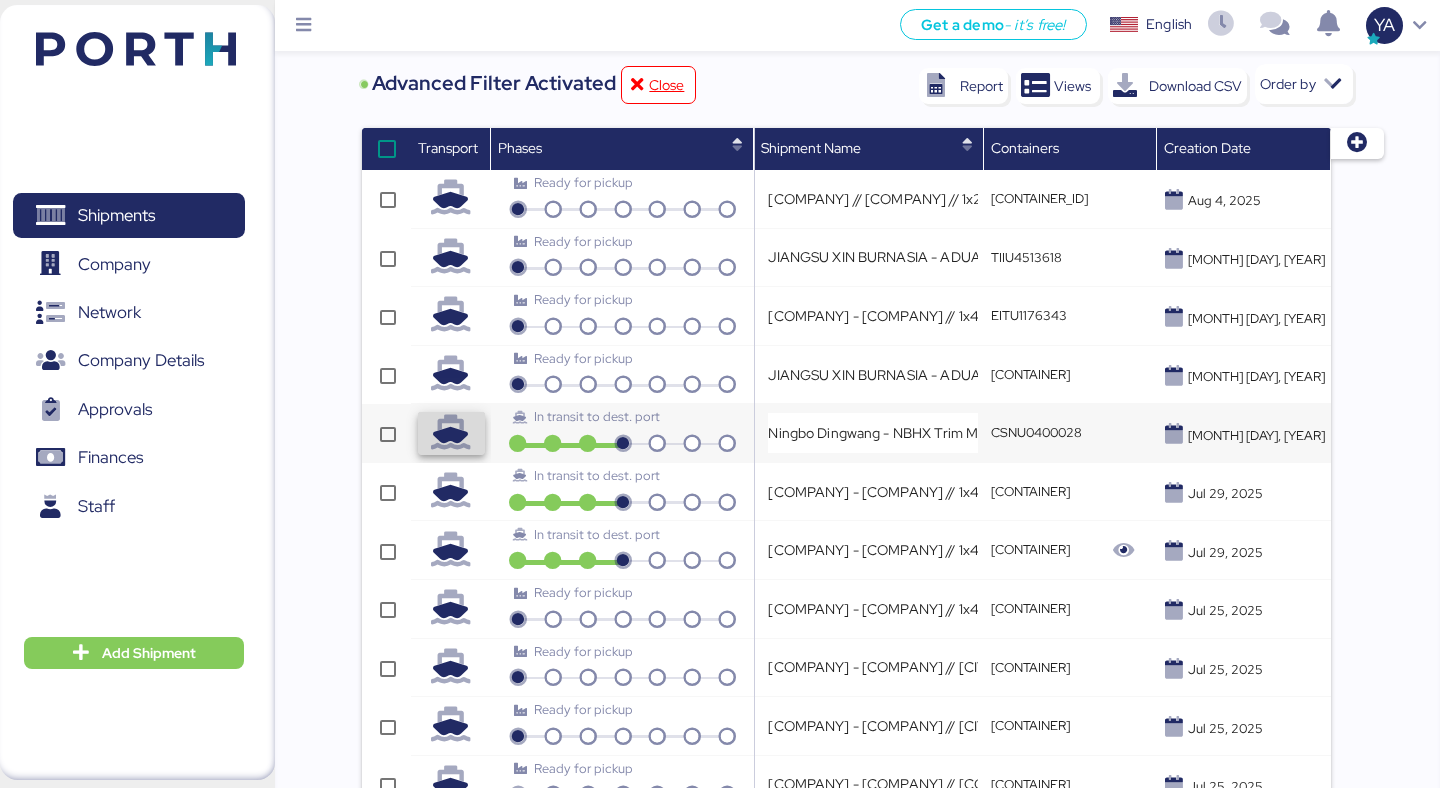 click at bounding box center [451, 433] 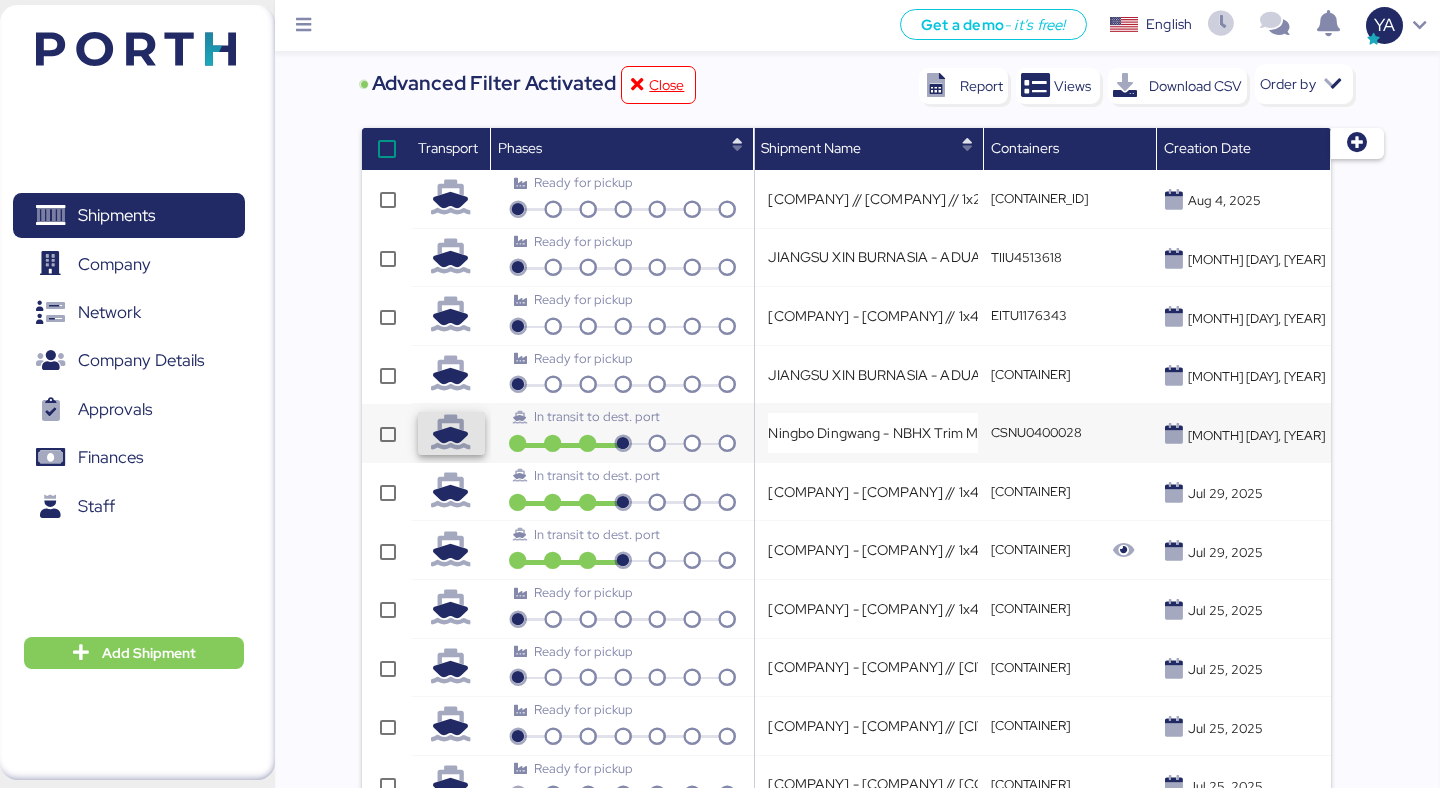 scroll, scrollTop: 0, scrollLeft: 0, axis: both 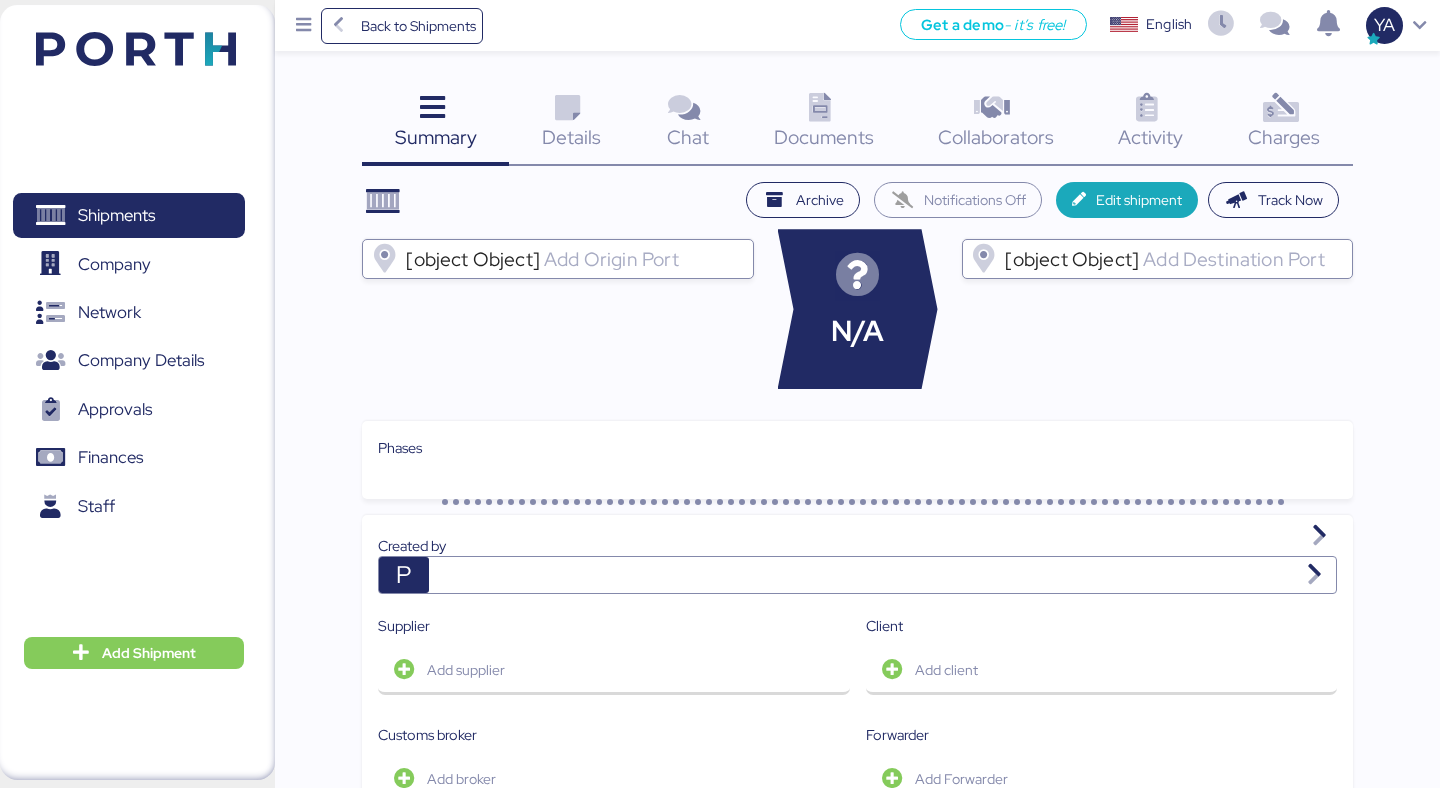 click on "Details 0" at bounding box center [571, 124] 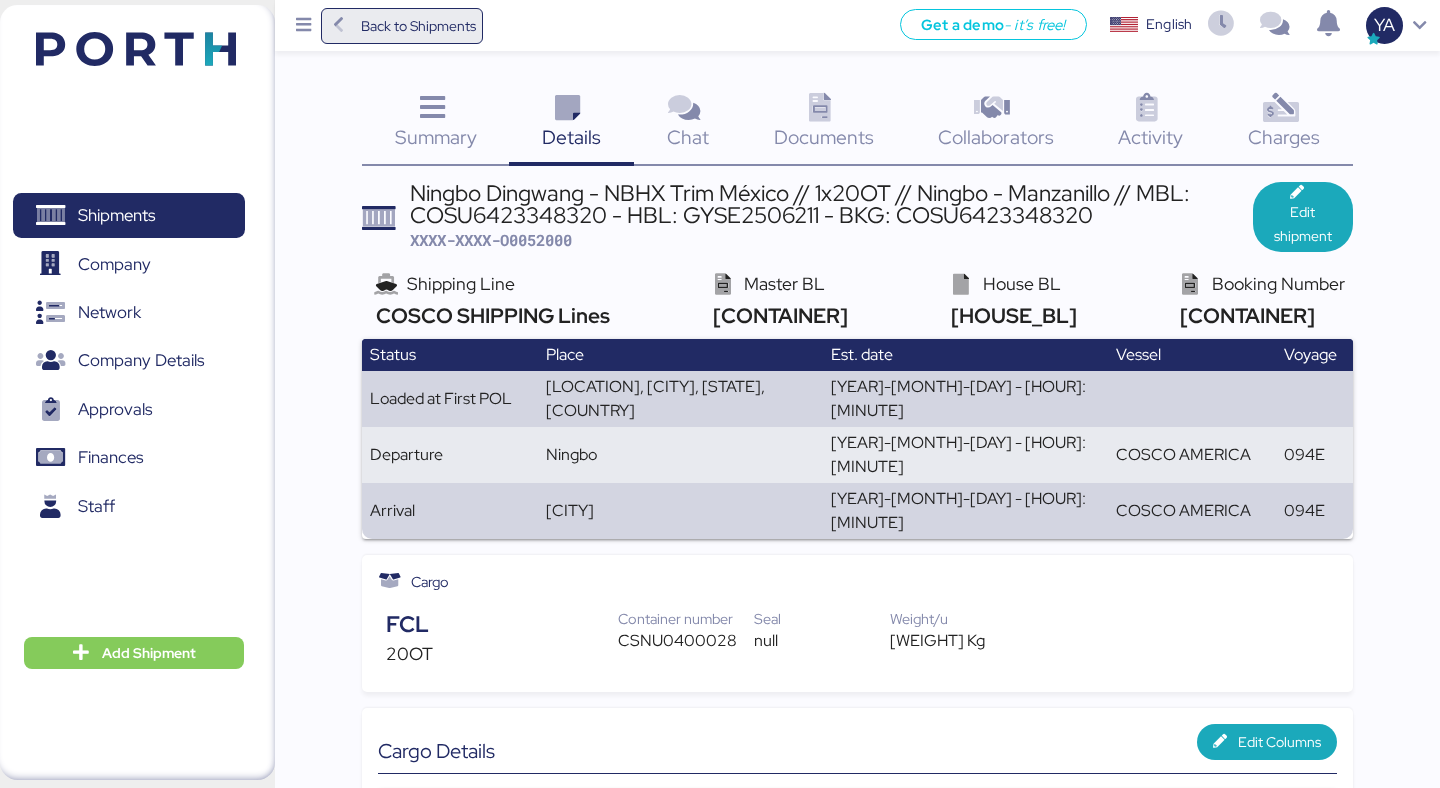 click on "Back to Shipments" at bounding box center (402, 26) 